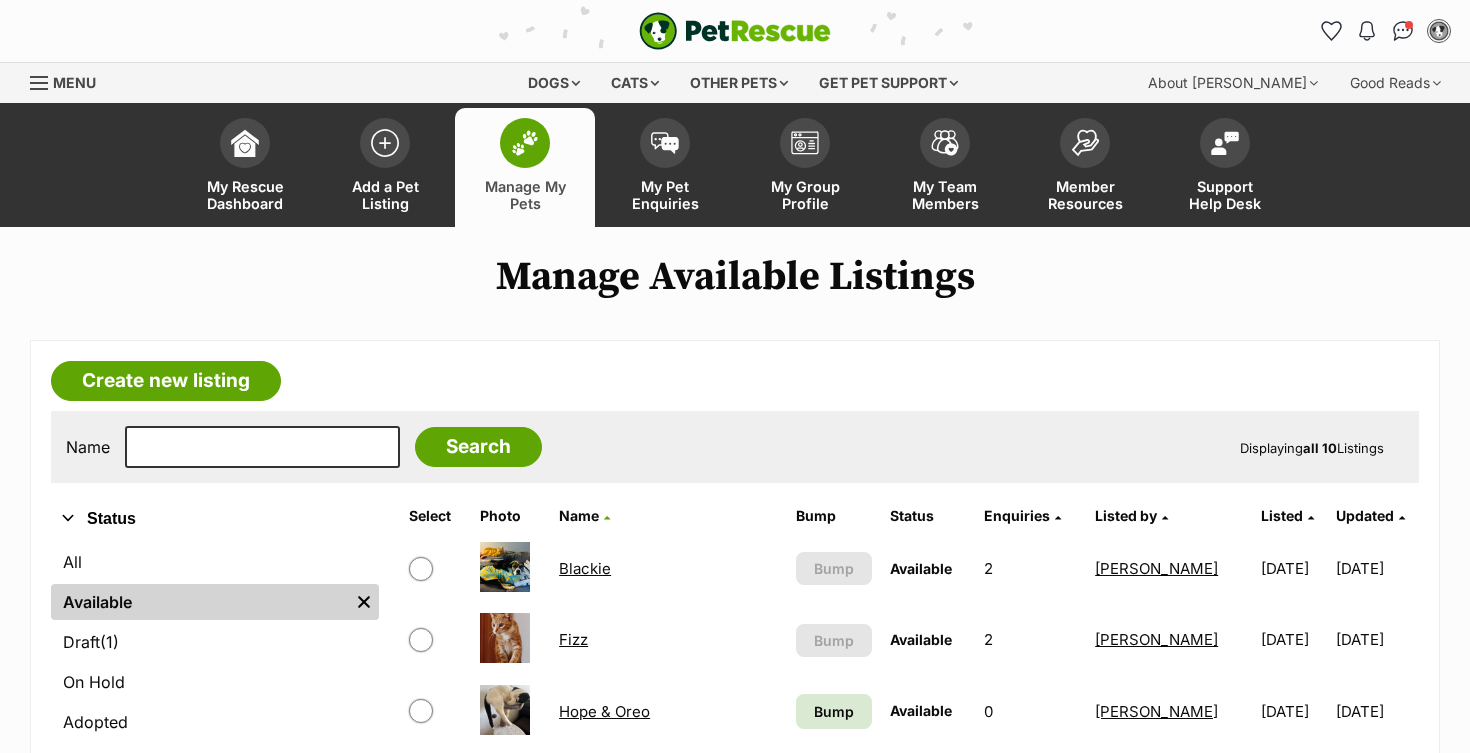 scroll, scrollTop: 311, scrollLeft: 0, axis: vertical 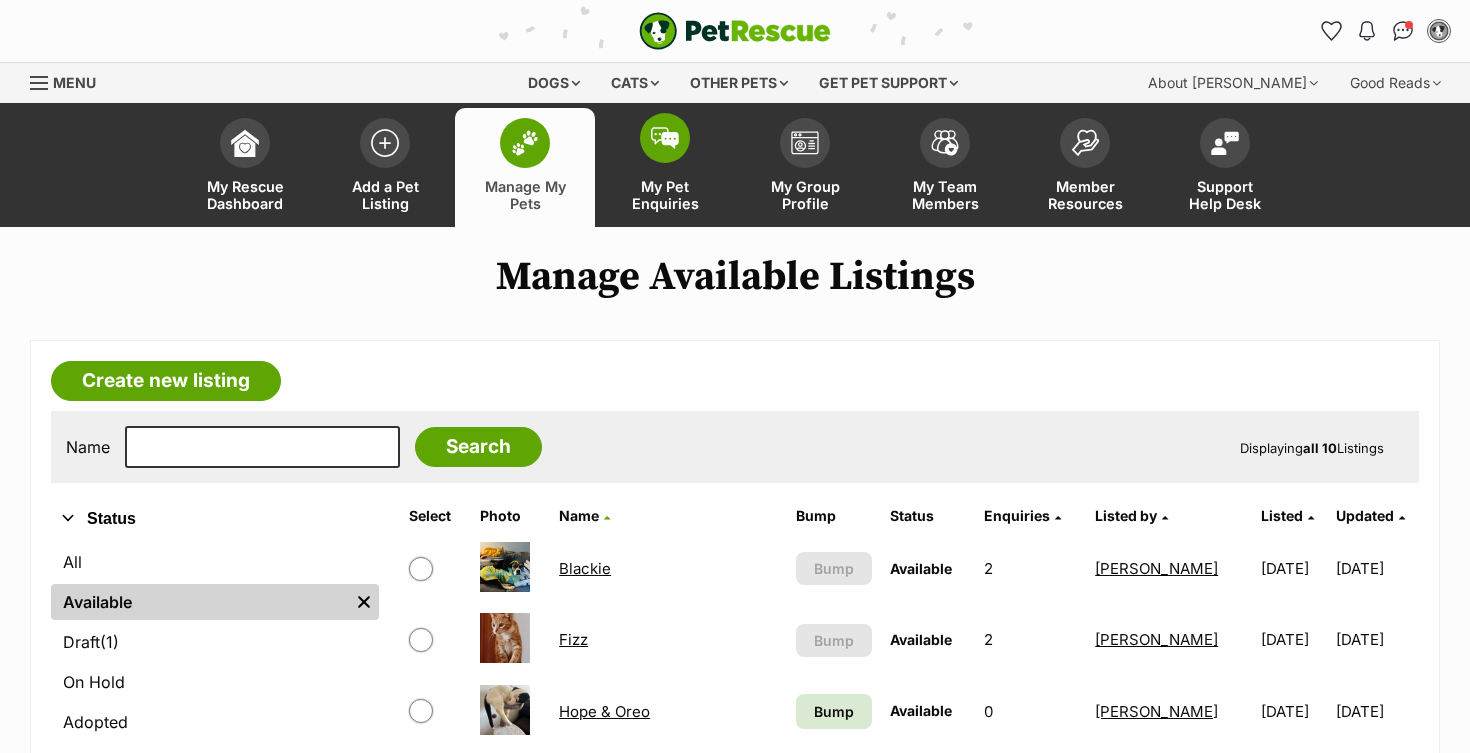 click at bounding box center (665, 138) 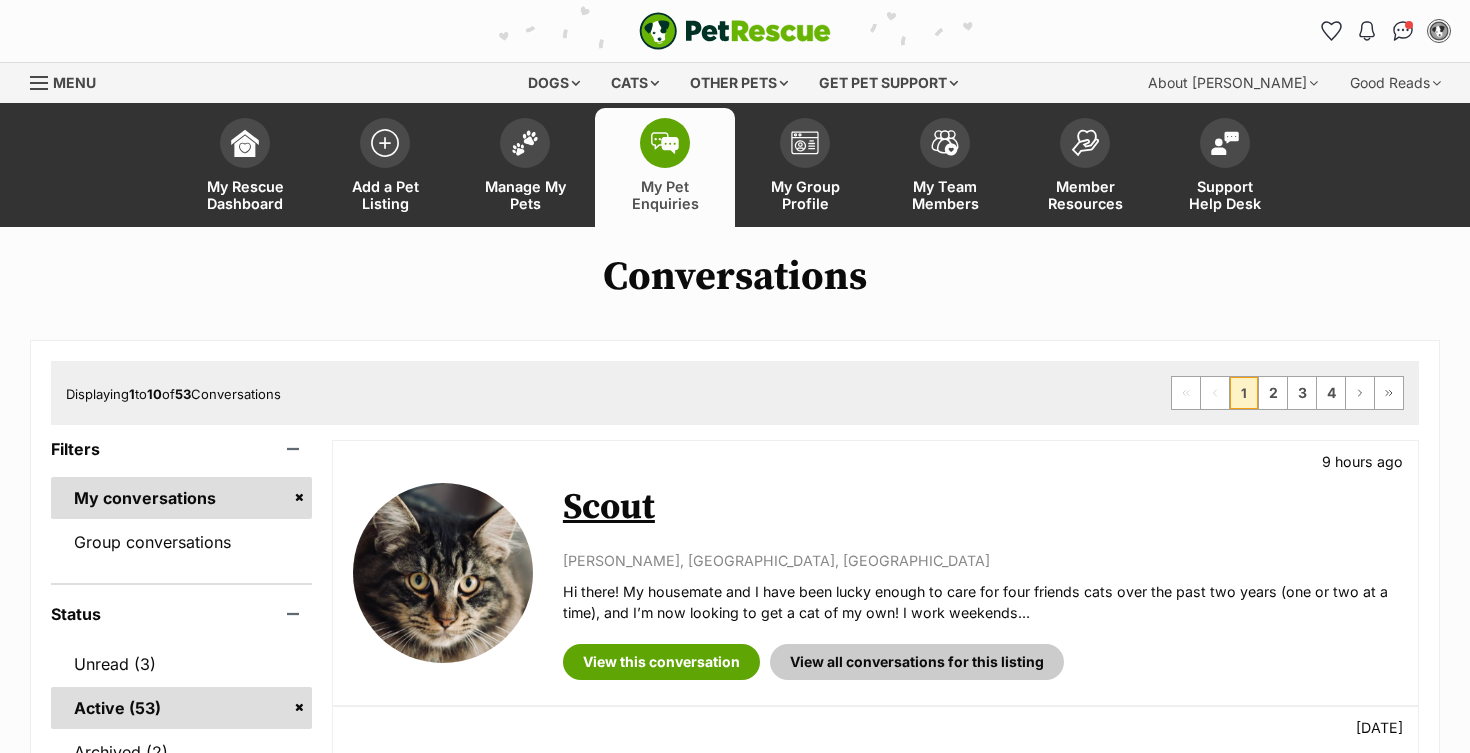 scroll, scrollTop: 86, scrollLeft: 0, axis: vertical 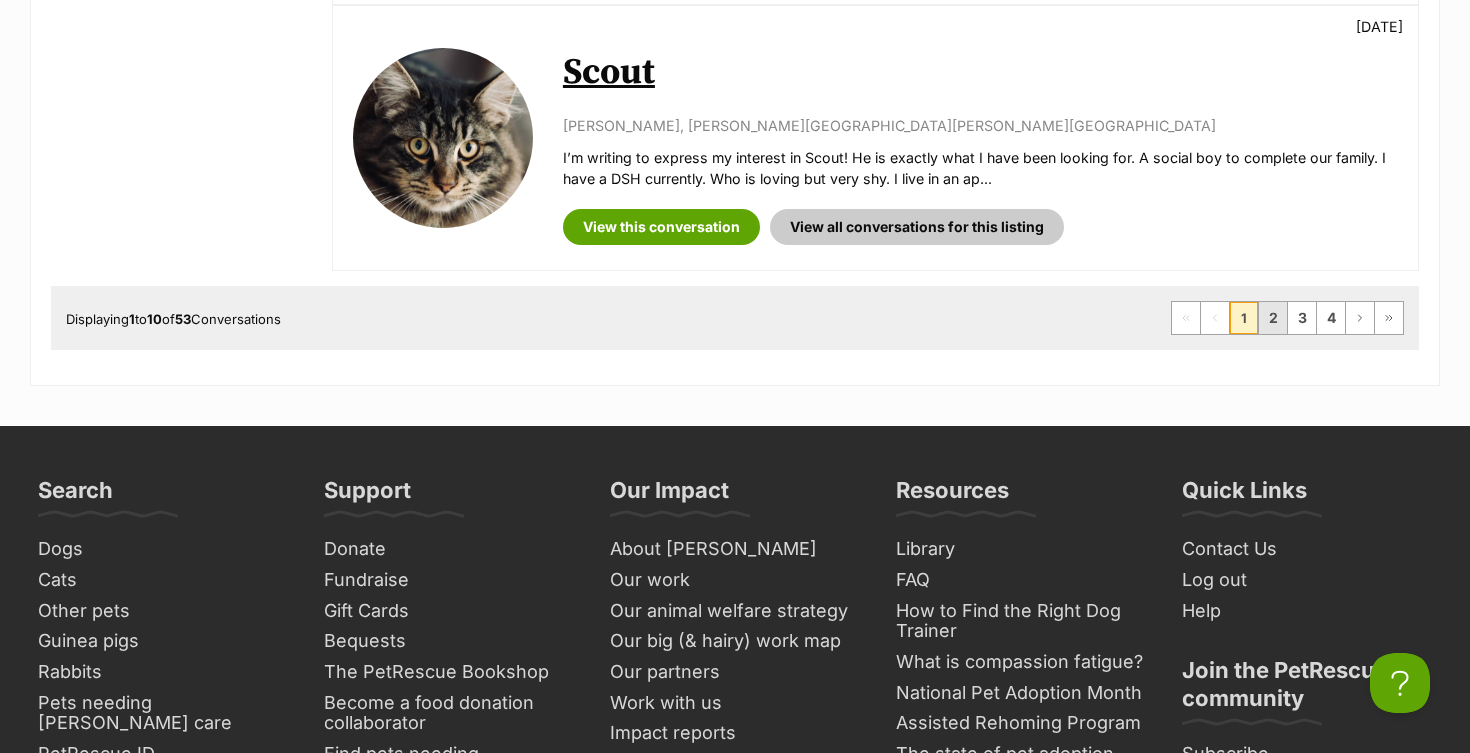 click on "2" at bounding box center [1273, 318] 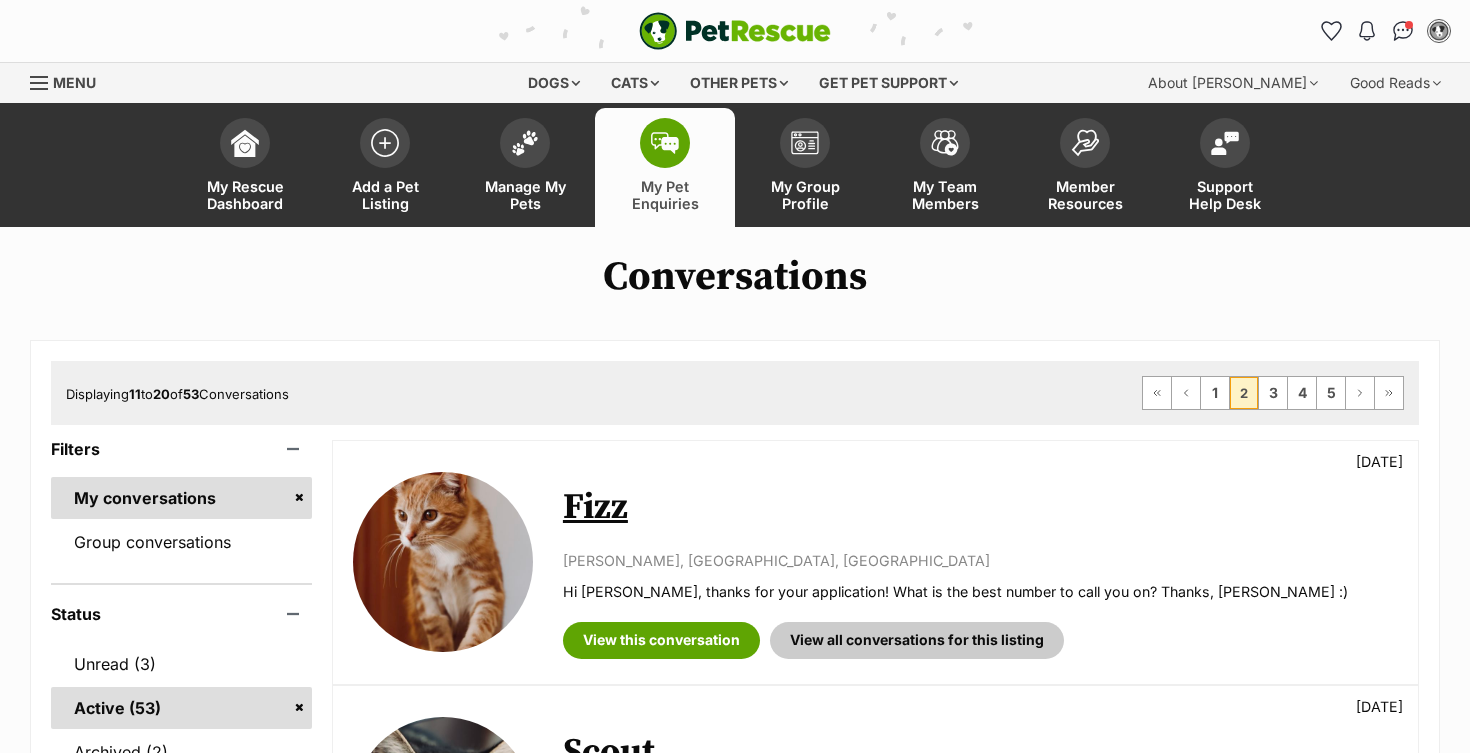 scroll, scrollTop: 0, scrollLeft: 0, axis: both 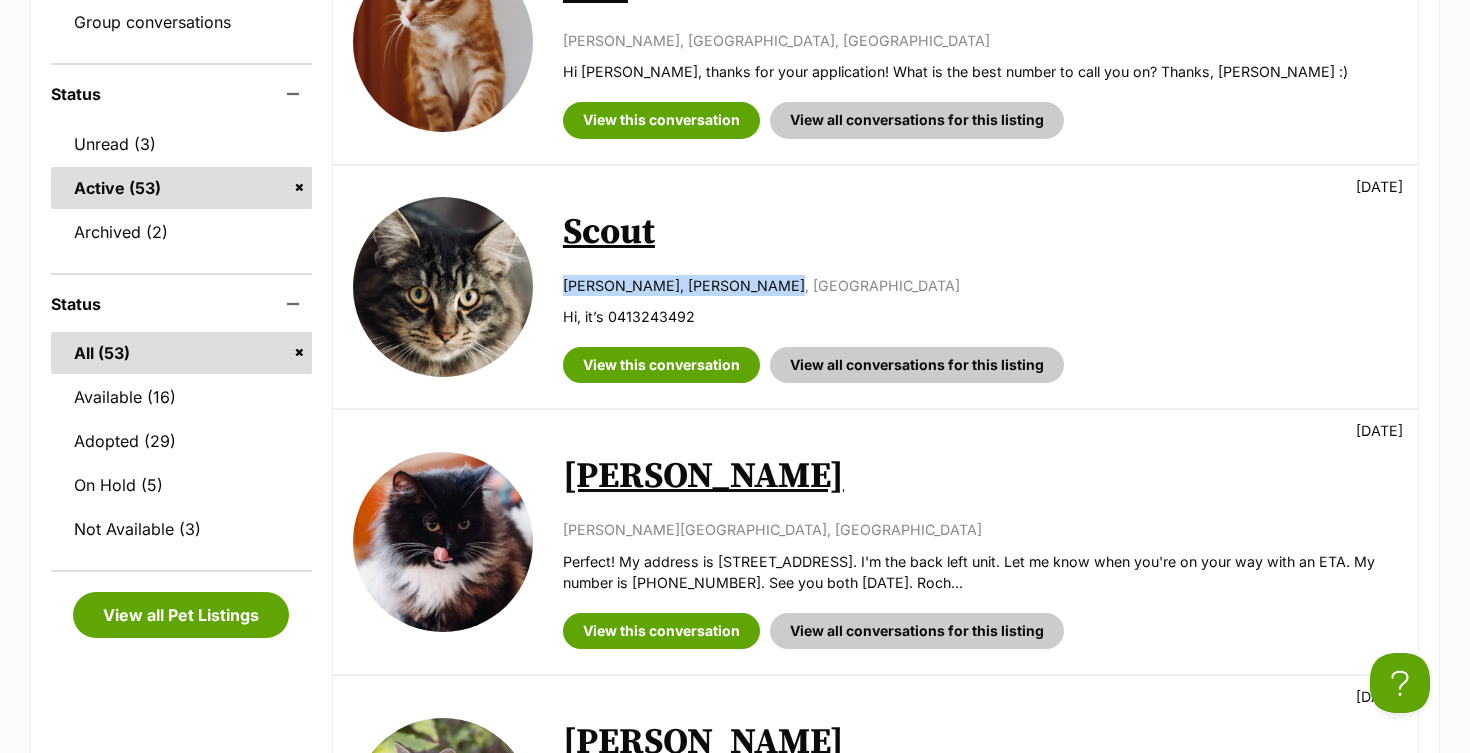 drag, startPoint x: 786, startPoint y: 283, endPoint x: 561, endPoint y: 287, distance: 225.03555 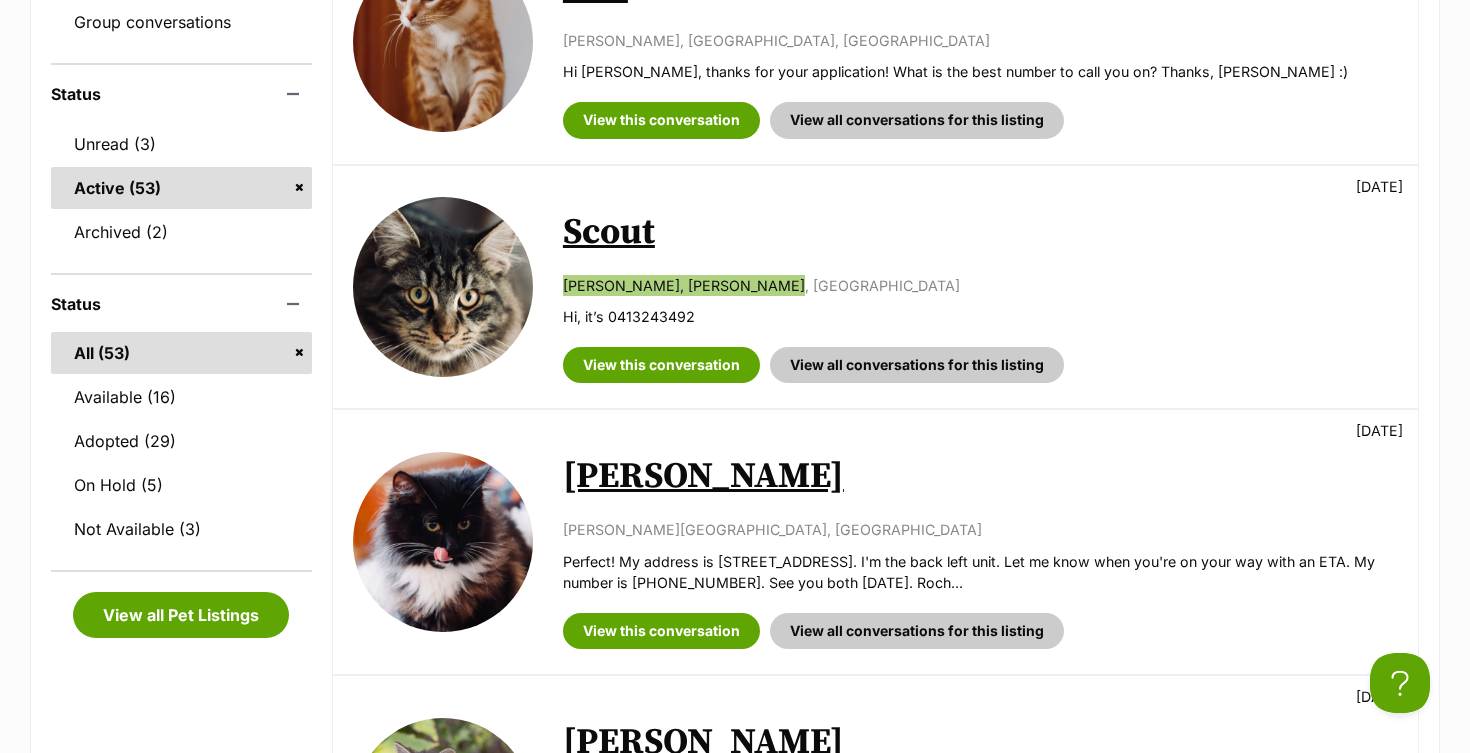 drag, startPoint x: 465, startPoint y: 742, endPoint x: 1322, endPoint y: 294, distance: 967.0331 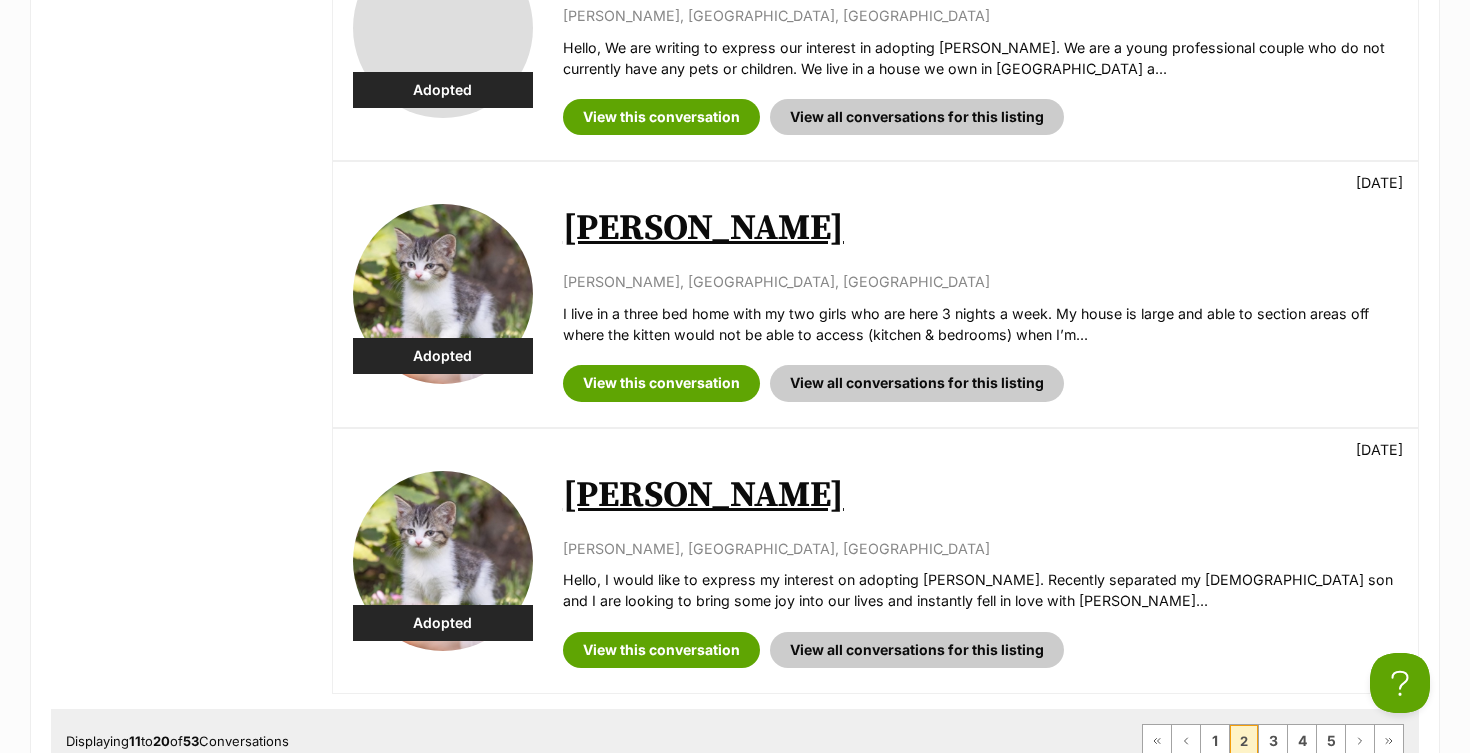 scroll, scrollTop: 2598, scrollLeft: 0, axis: vertical 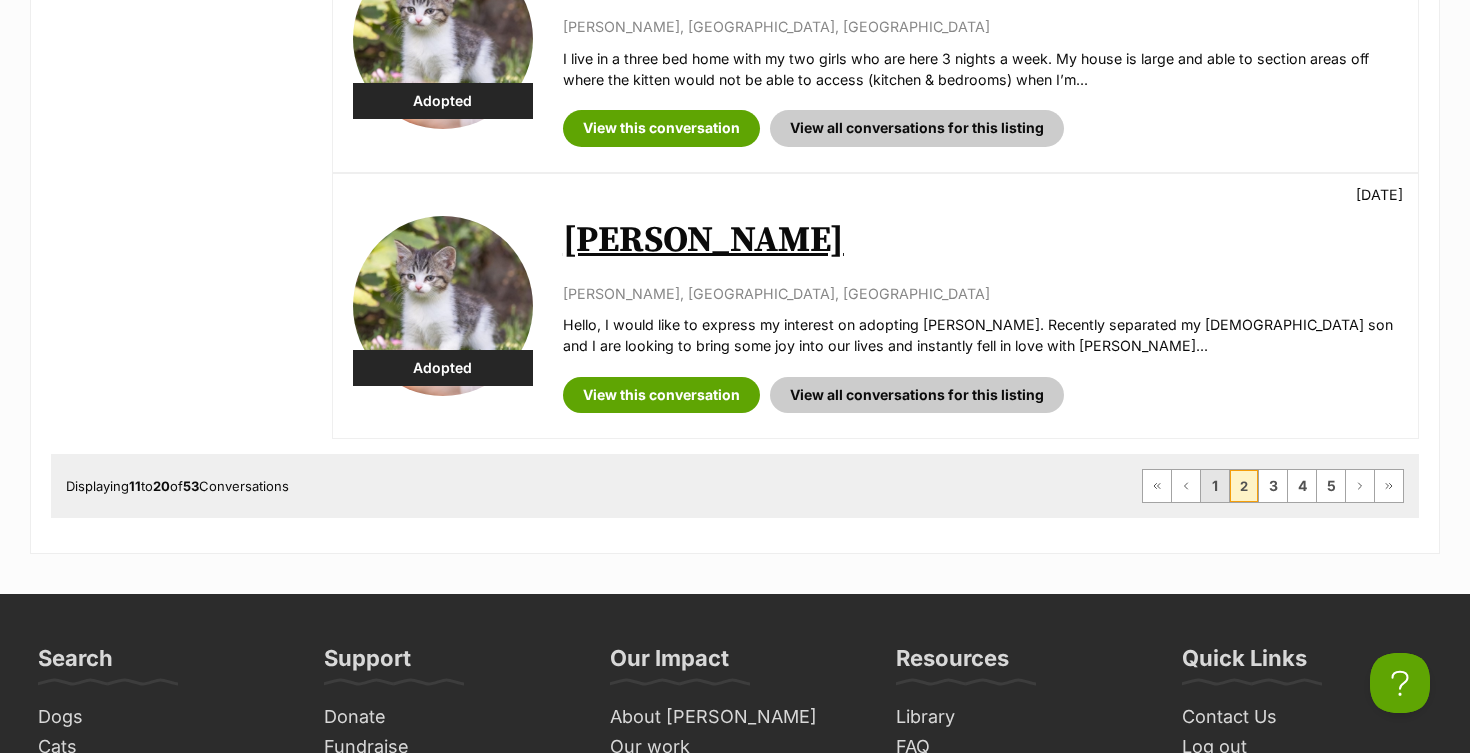 click on "1" at bounding box center (1215, 486) 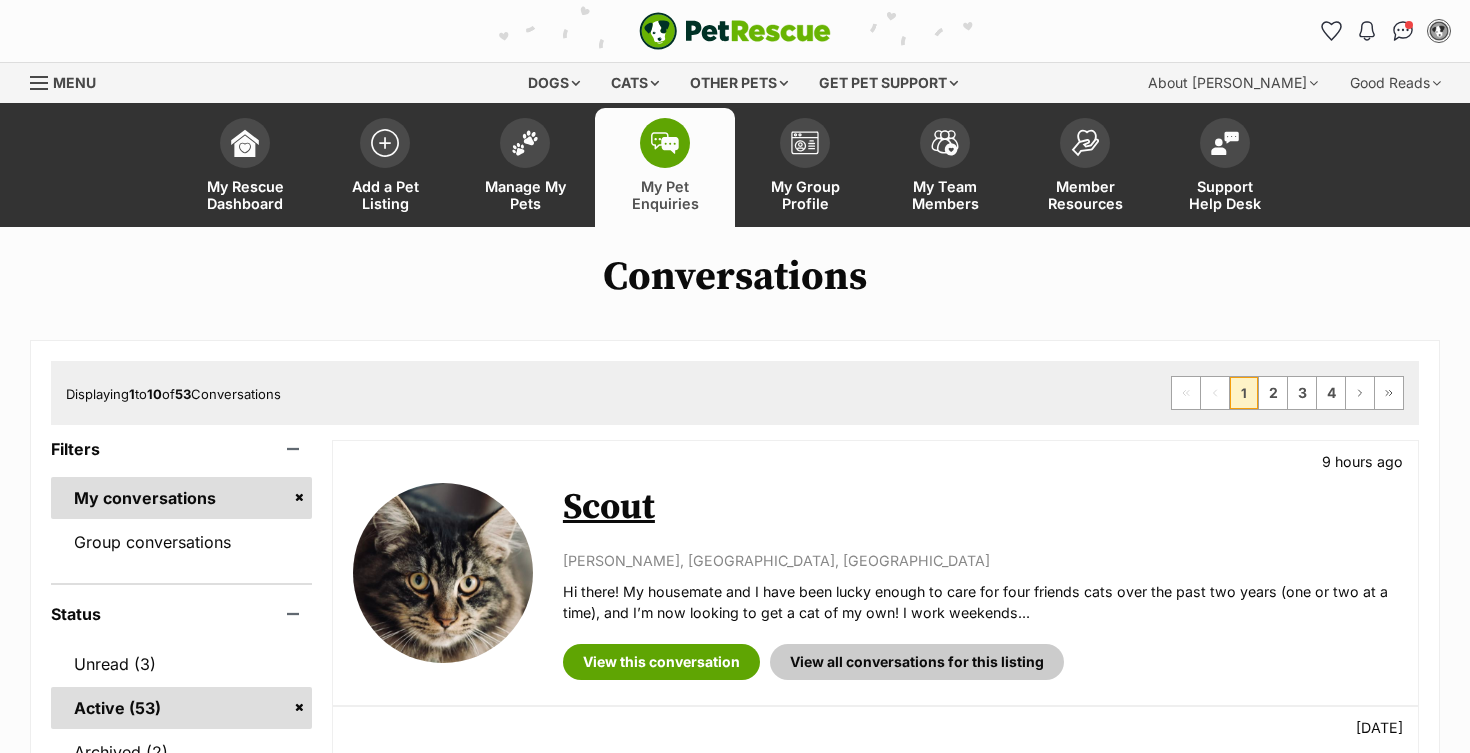 scroll, scrollTop: 0, scrollLeft: 0, axis: both 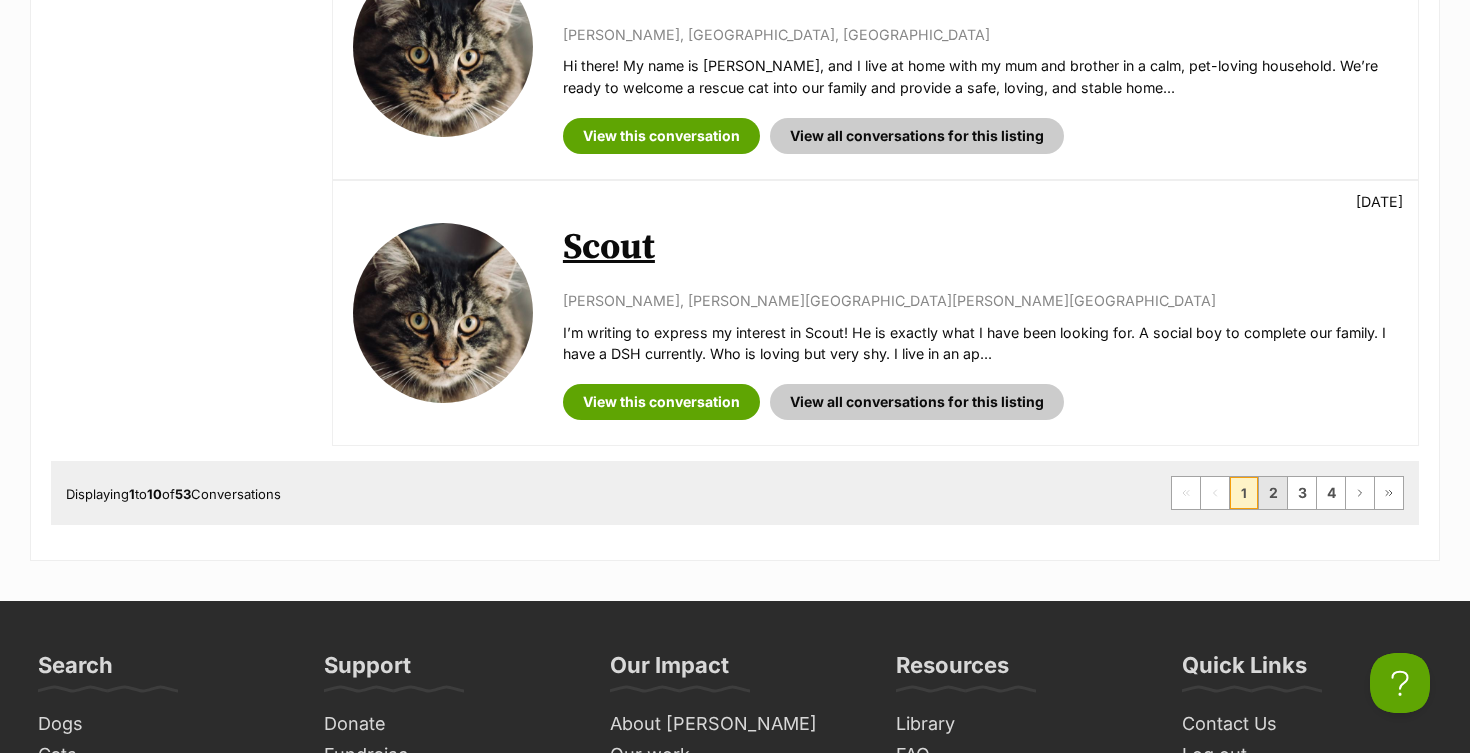 click on "2" at bounding box center (1273, 493) 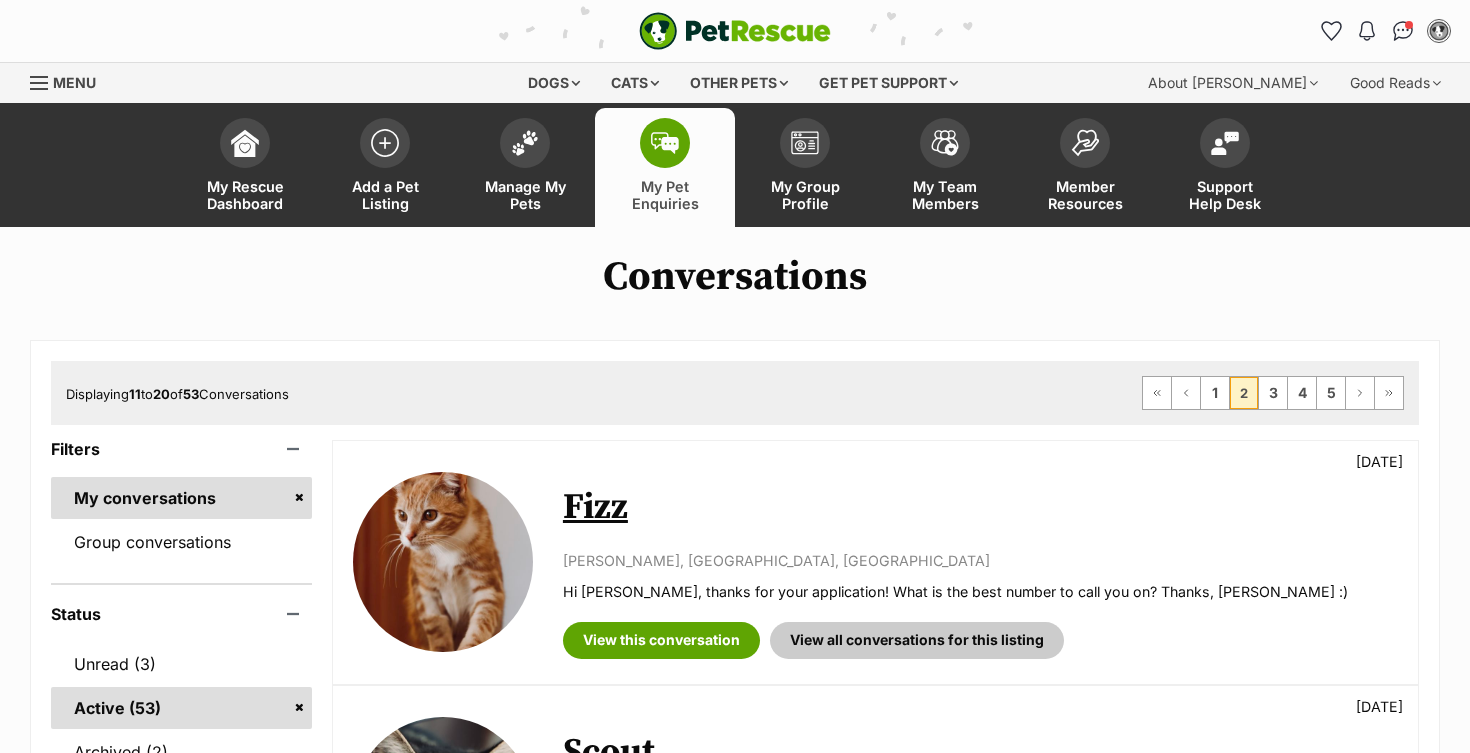 scroll, scrollTop: 0, scrollLeft: 0, axis: both 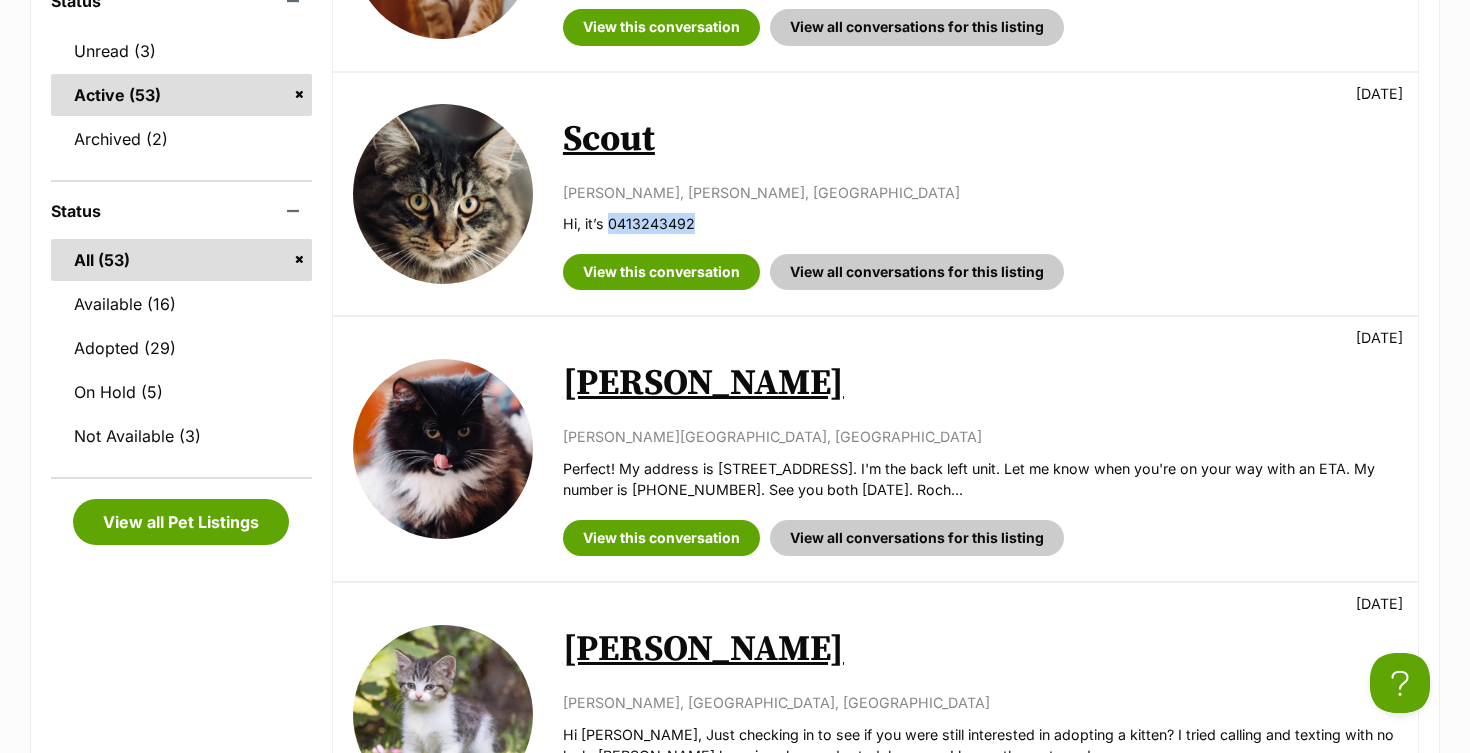 drag, startPoint x: 698, startPoint y: 222, endPoint x: 609, endPoint y: 226, distance: 89.08984 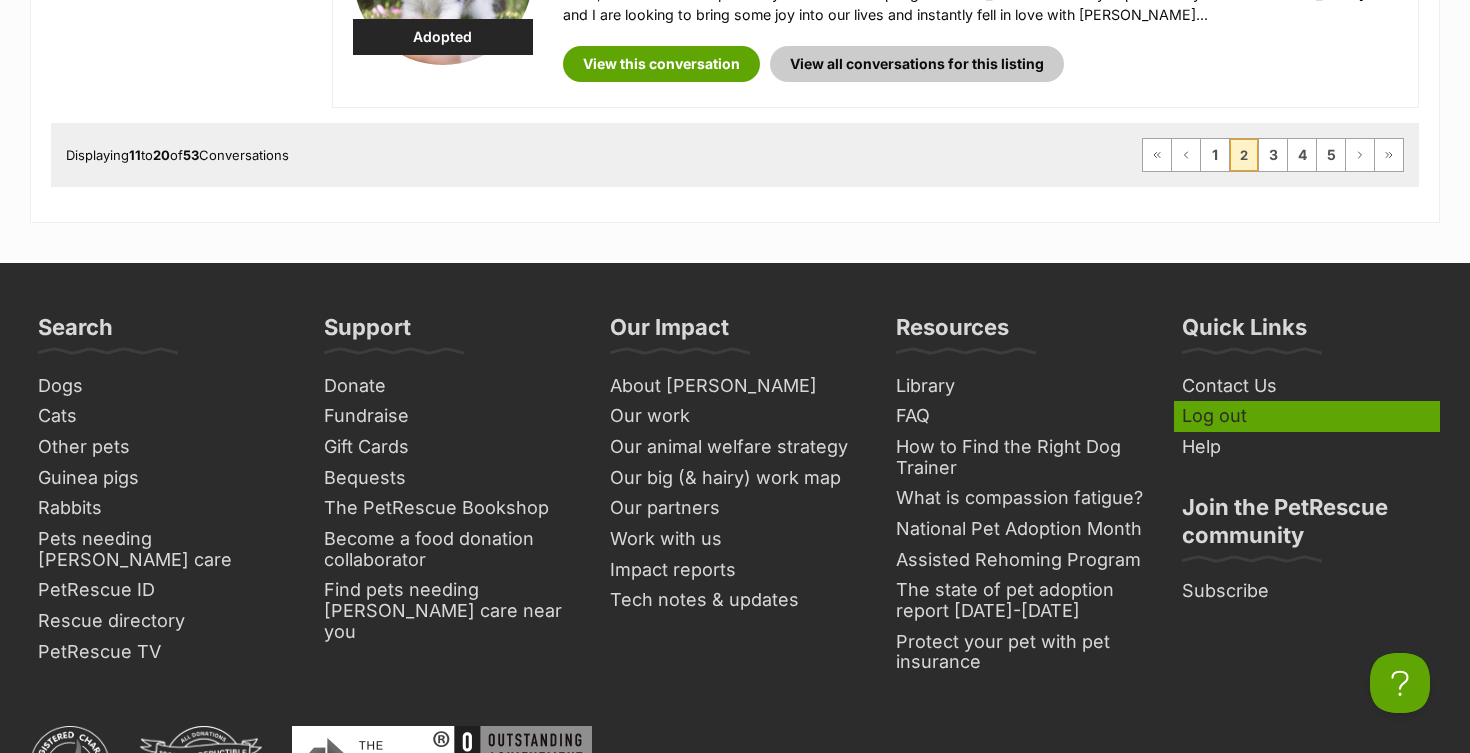 scroll, scrollTop: 2734, scrollLeft: 0, axis: vertical 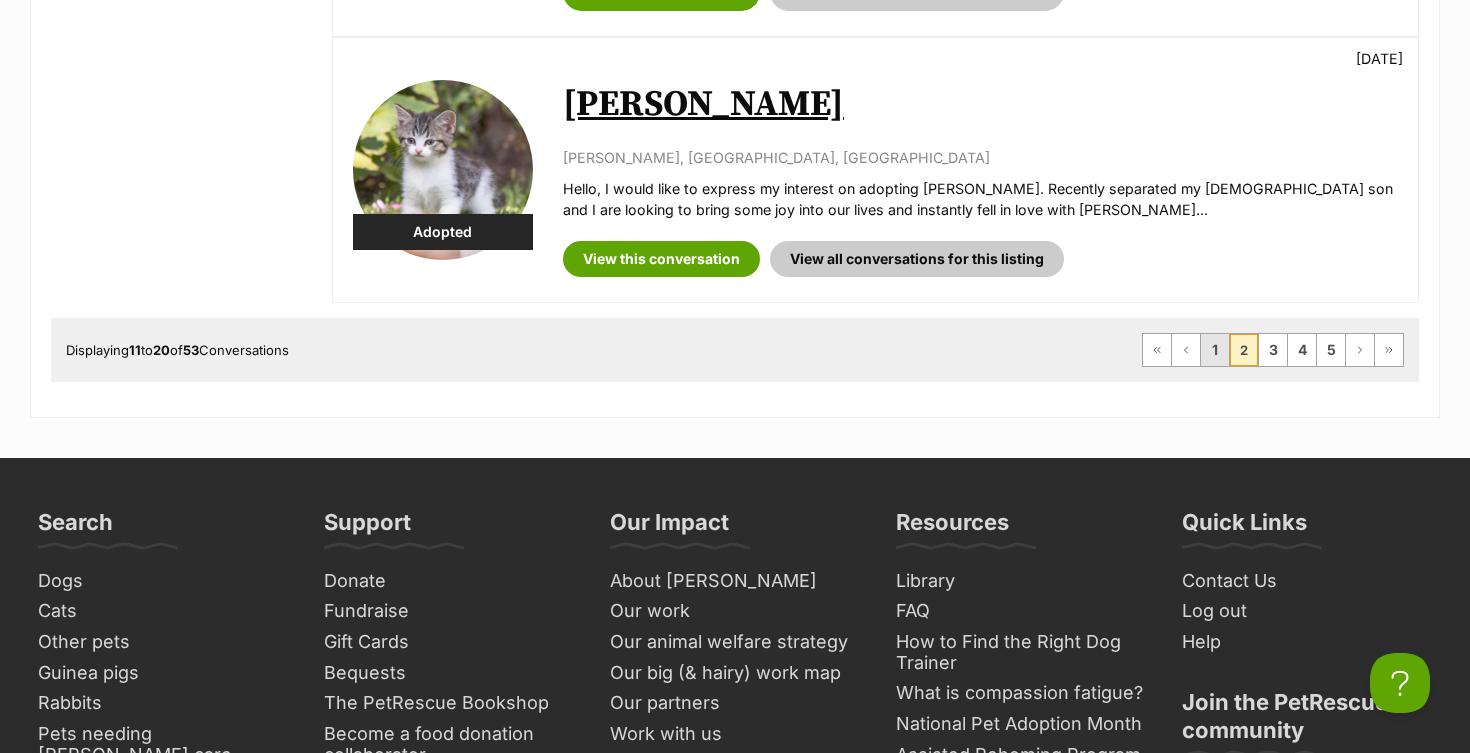 click on "1" at bounding box center (1215, 350) 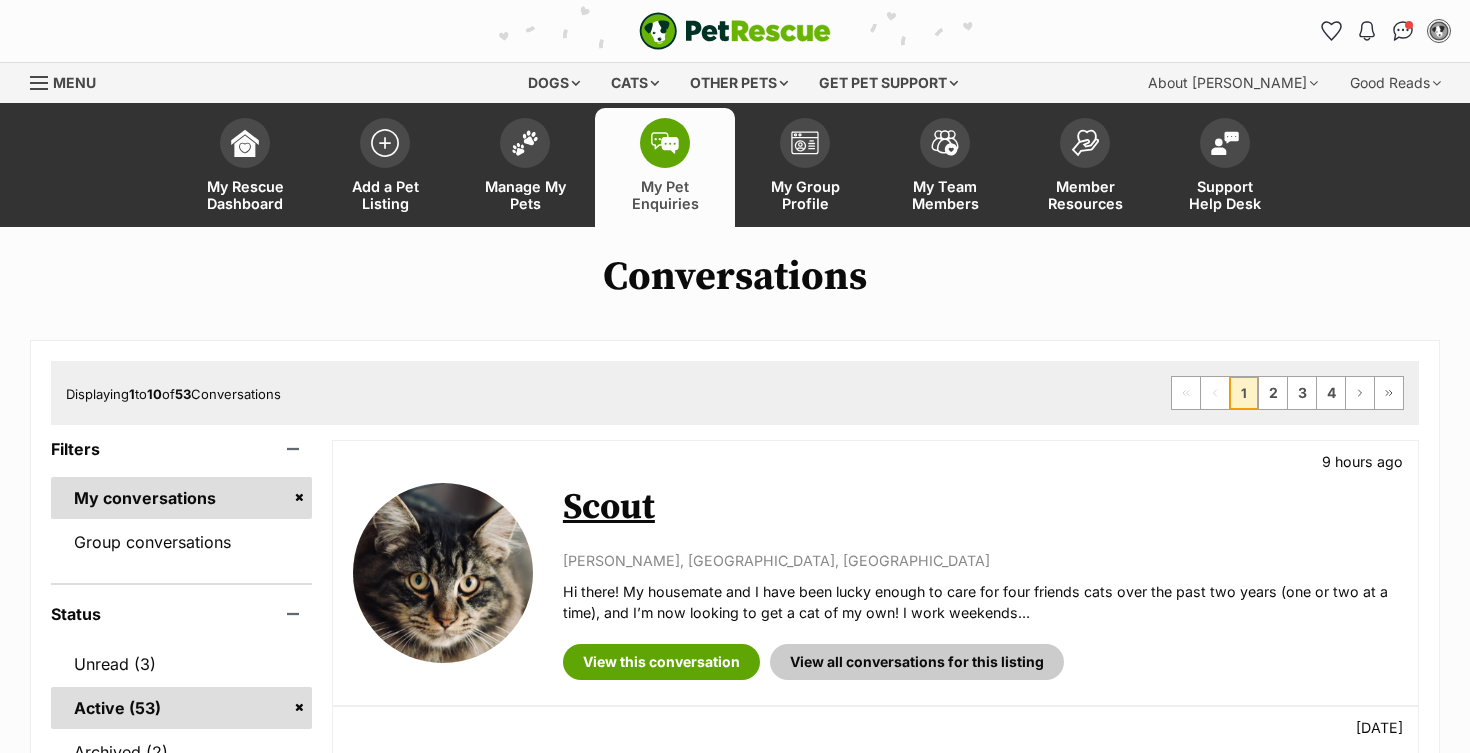 scroll, scrollTop: 0, scrollLeft: 0, axis: both 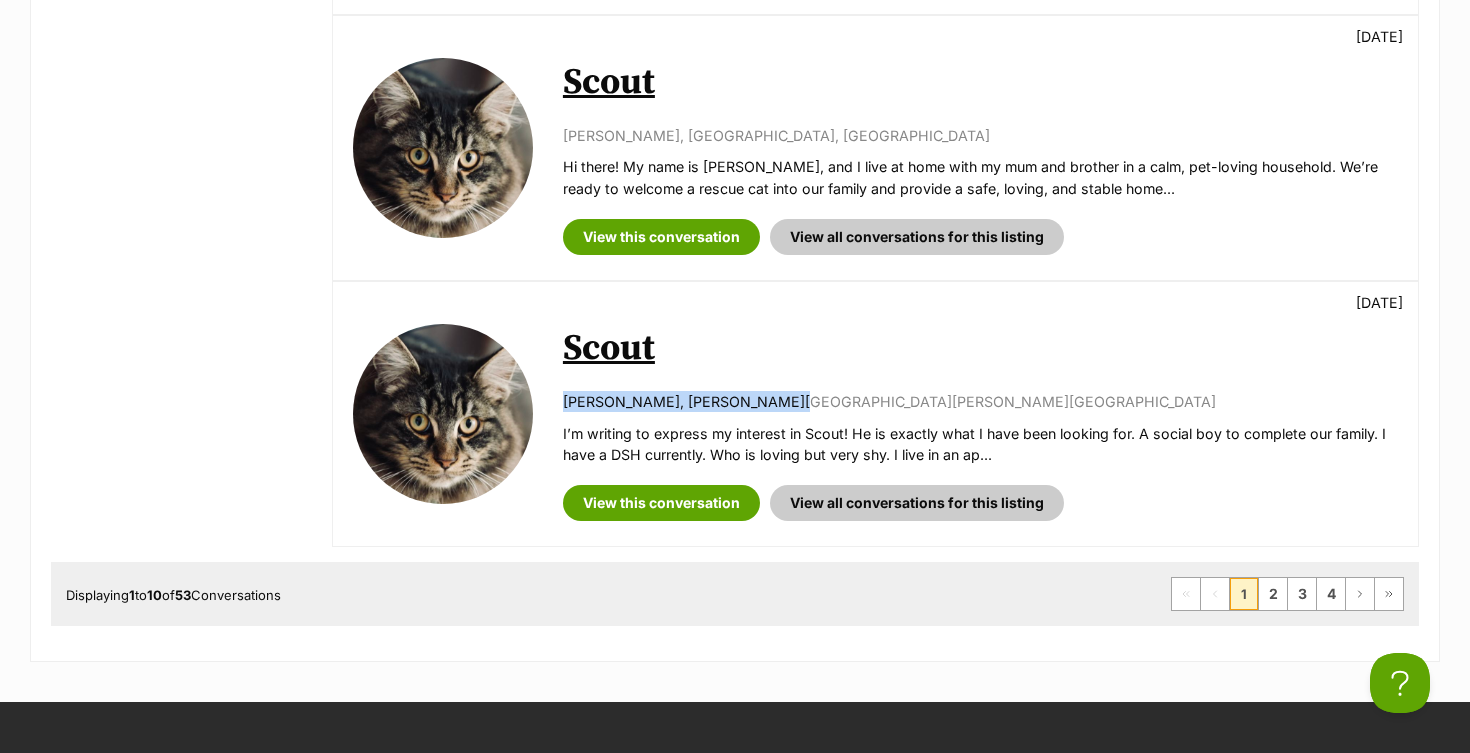 drag, startPoint x: 748, startPoint y: 353, endPoint x: 559, endPoint y: 355, distance: 189.01057 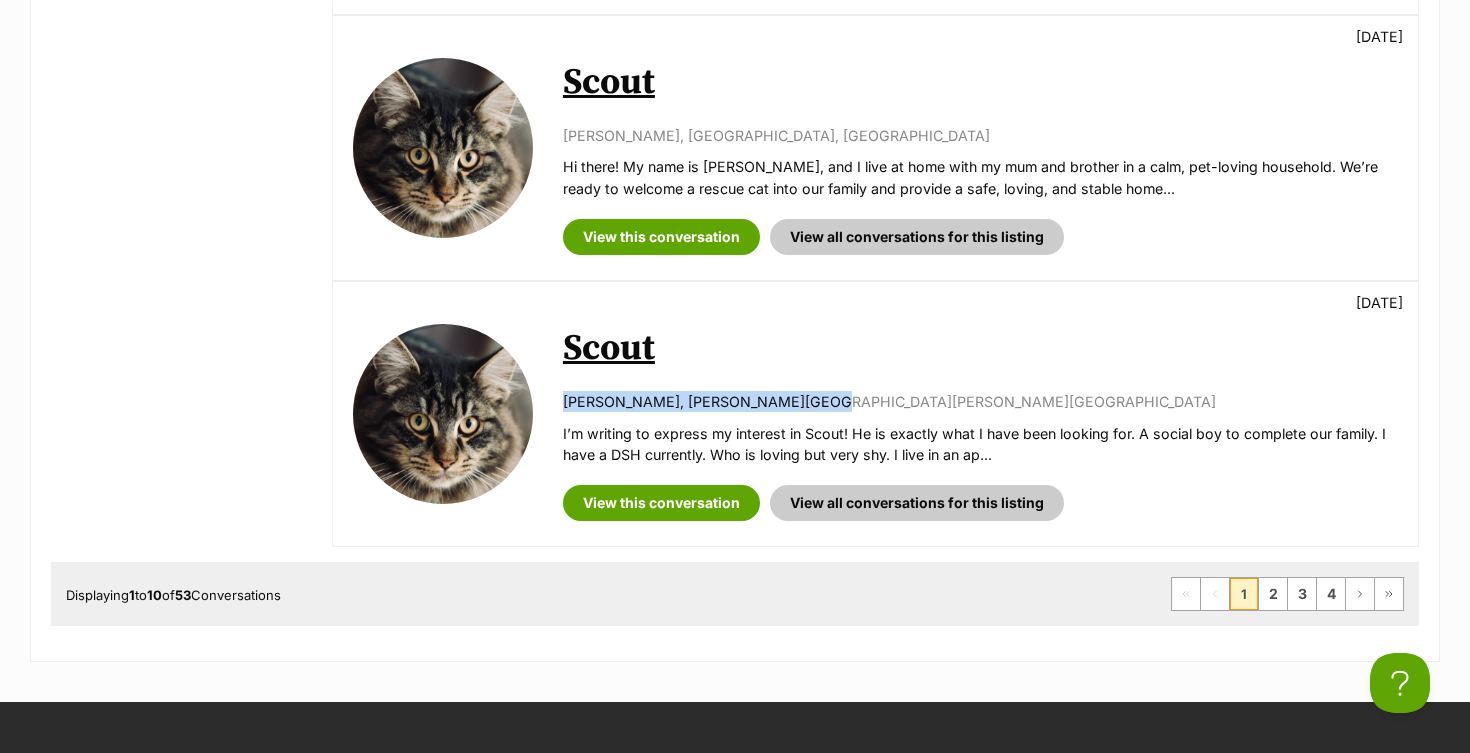 drag, startPoint x: 790, startPoint y: 347, endPoint x: 555, endPoint y: 354, distance: 235.10423 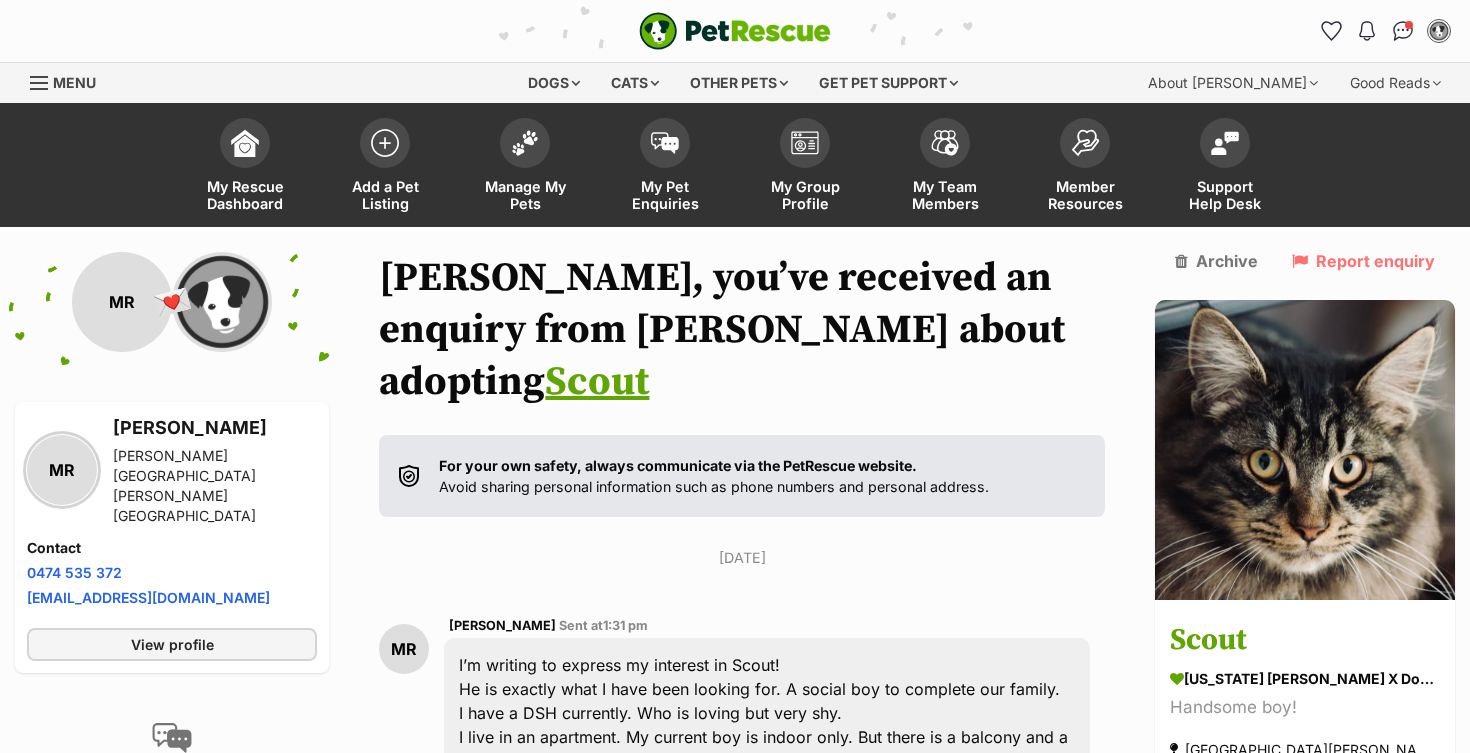 scroll, scrollTop: 0, scrollLeft: 0, axis: both 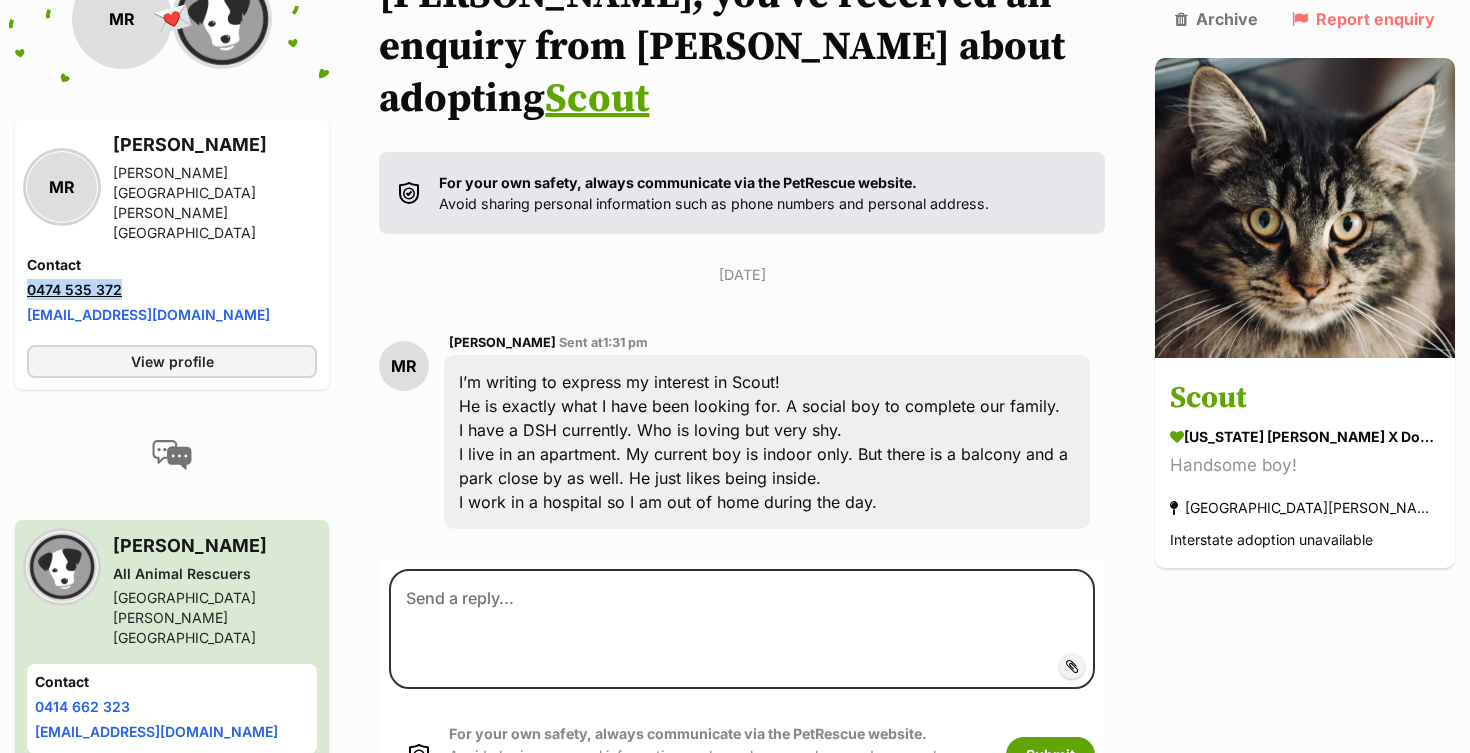 drag, startPoint x: 133, startPoint y: 248, endPoint x: 29, endPoint y: 246, distance: 104.019226 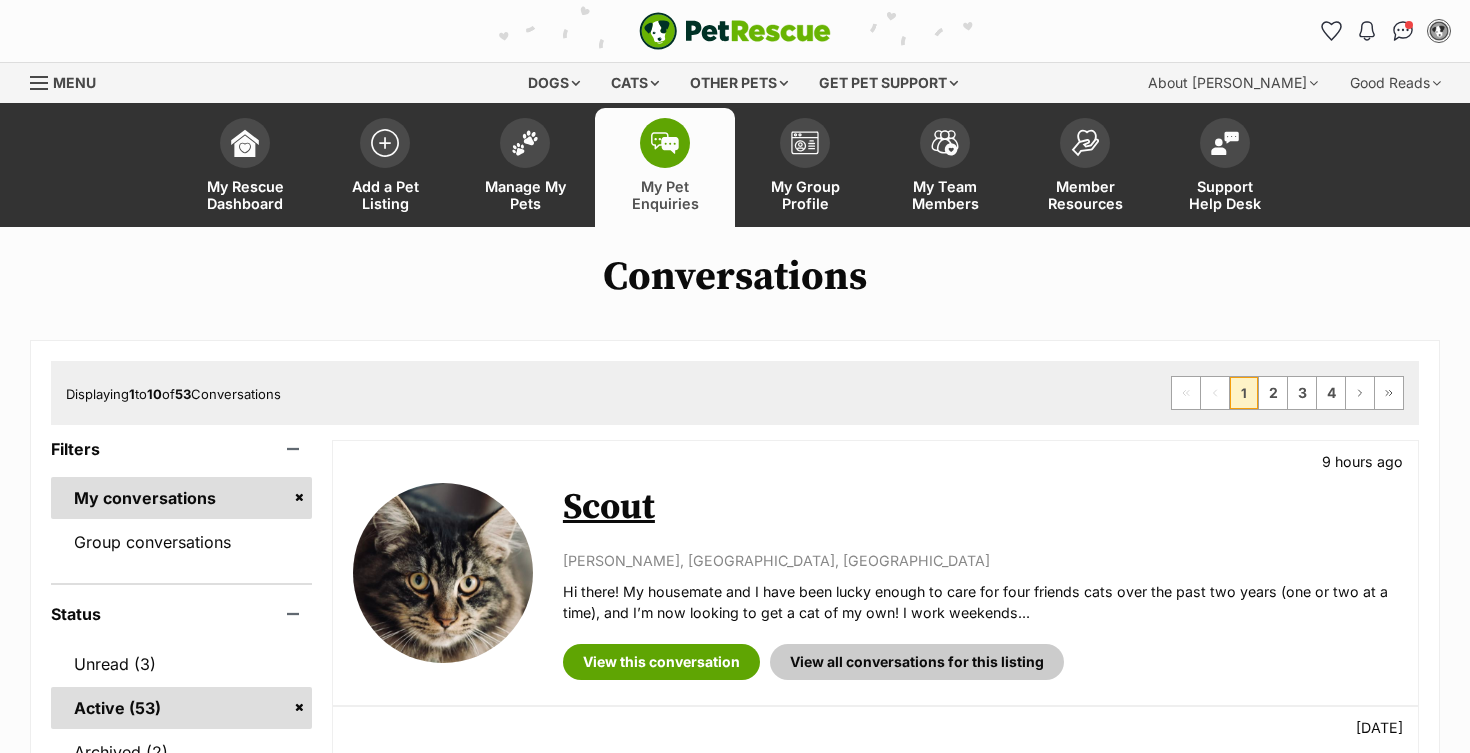 scroll, scrollTop: 2532, scrollLeft: 0, axis: vertical 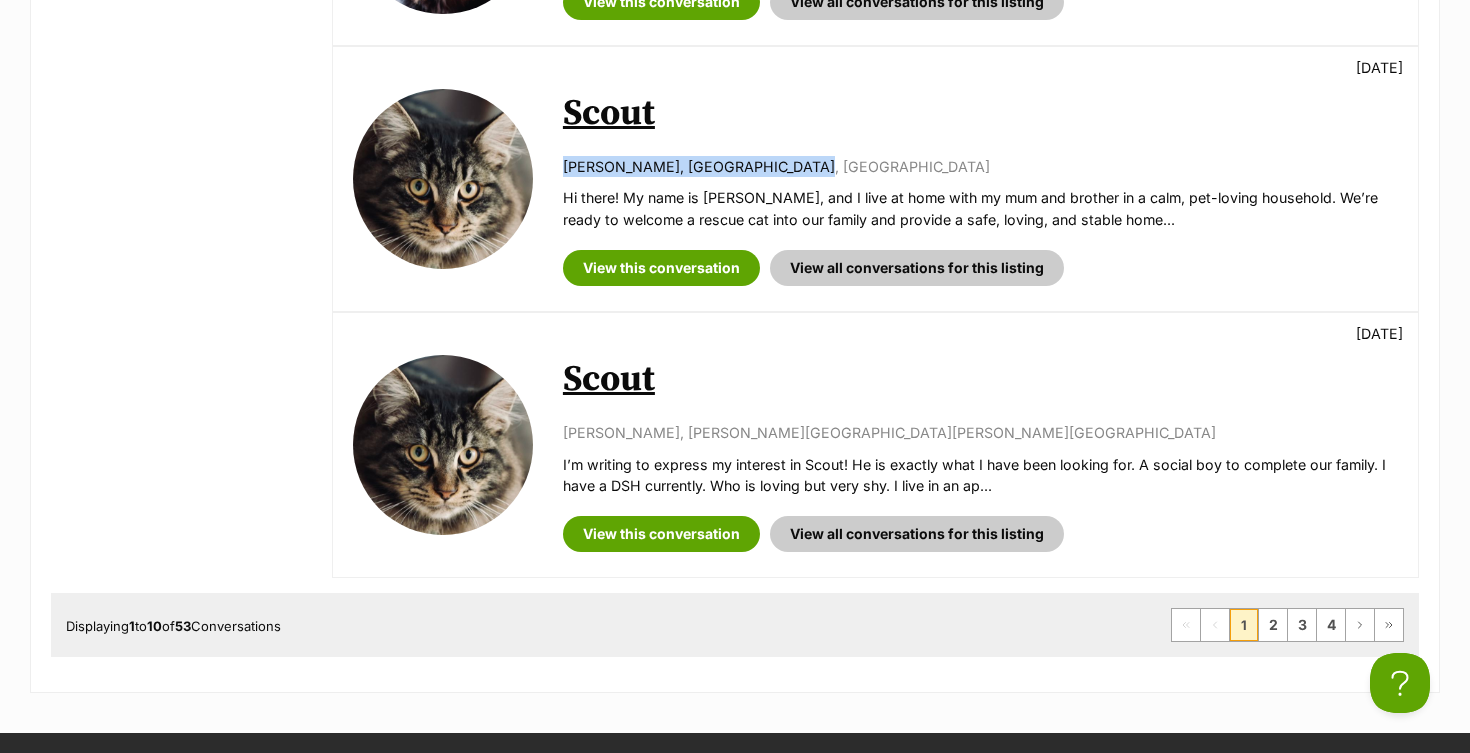 drag, startPoint x: 810, startPoint y: 115, endPoint x: 561, endPoint y: 121, distance: 249.07228 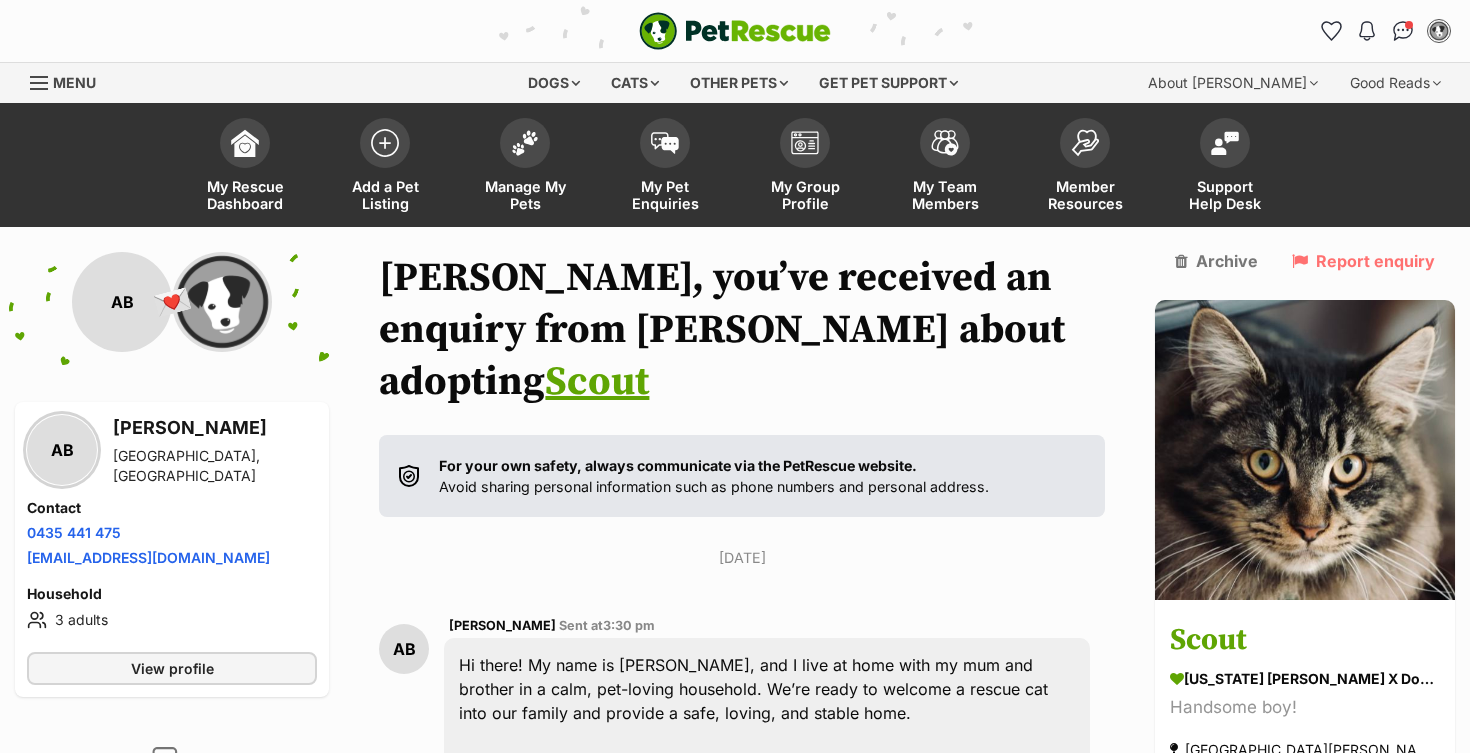 scroll, scrollTop: 0, scrollLeft: 0, axis: both 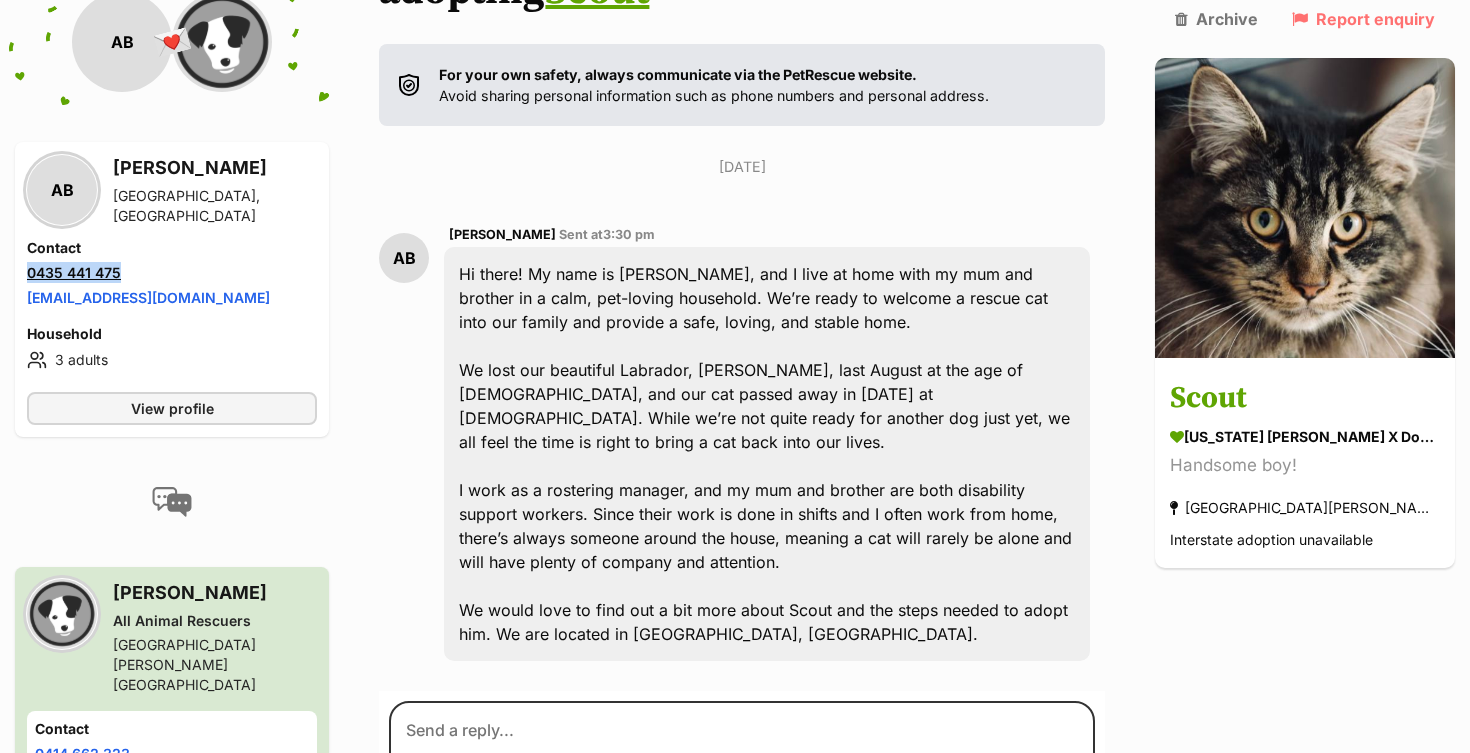 drag, startPoint x: 141, startPoint y: 234, endPoint x: 28, endPoint y: 233, distance: 113.004425 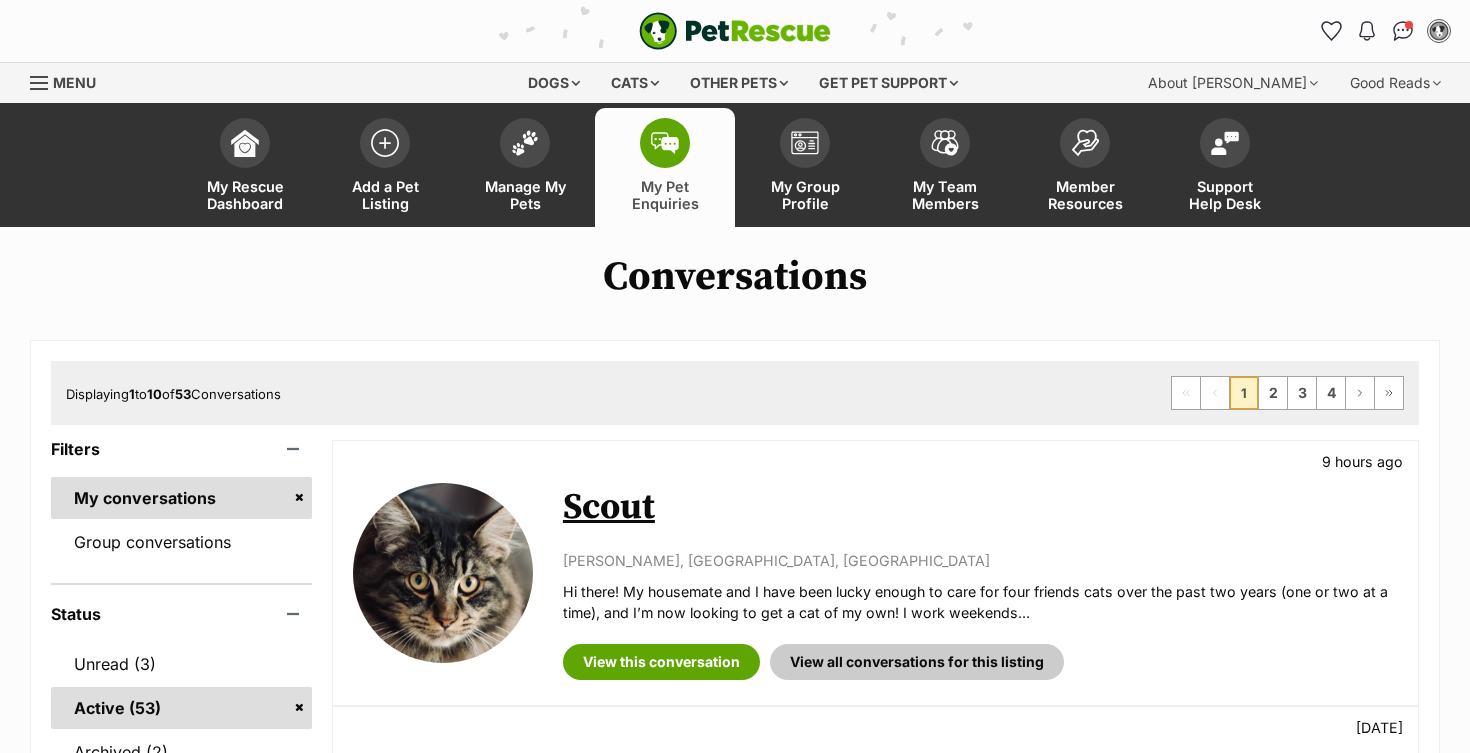 scroll, scrollTop: 2501, scrollLeft: 0, axis: vertical 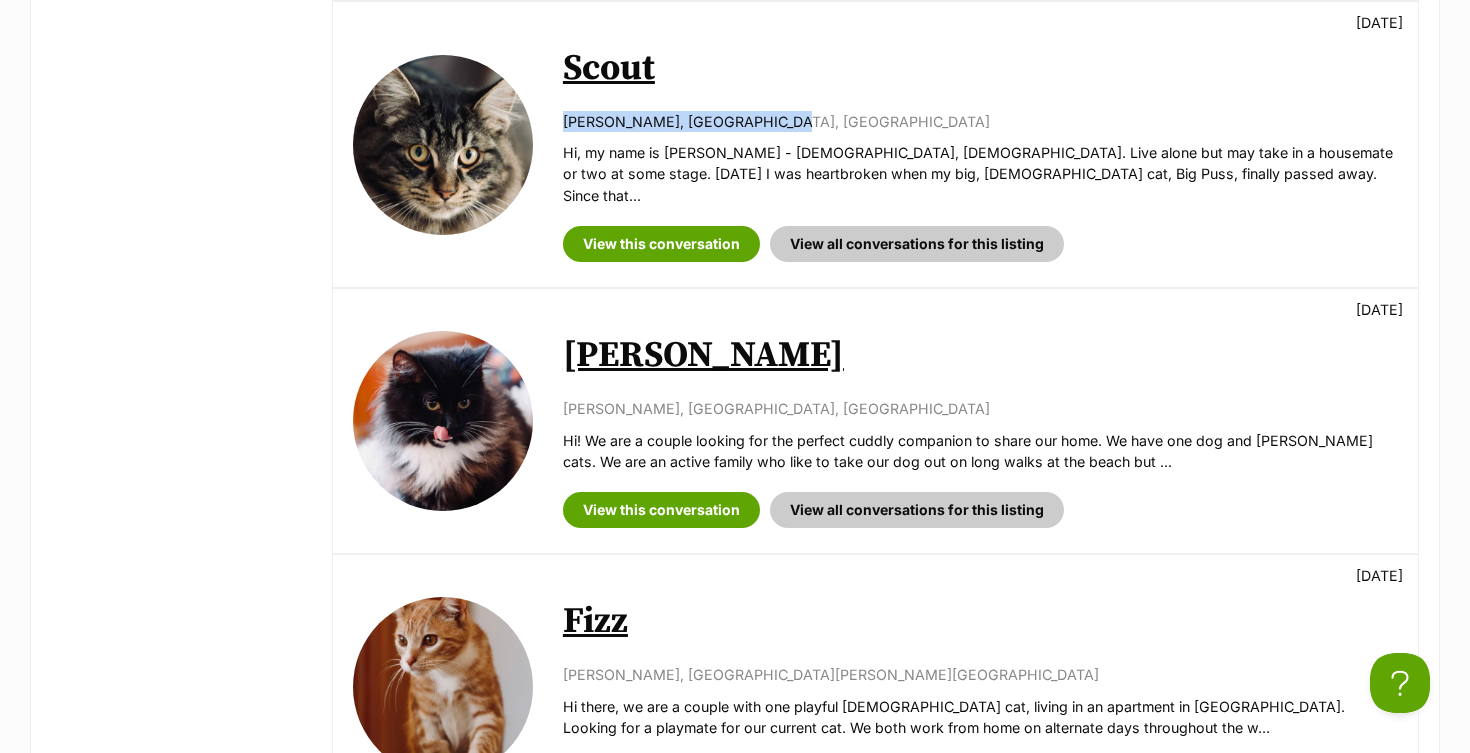 drag, startPoint x: 800, startPoint y: 96, endPoint x: 562, endPoint y: 101, distance: 238.05252 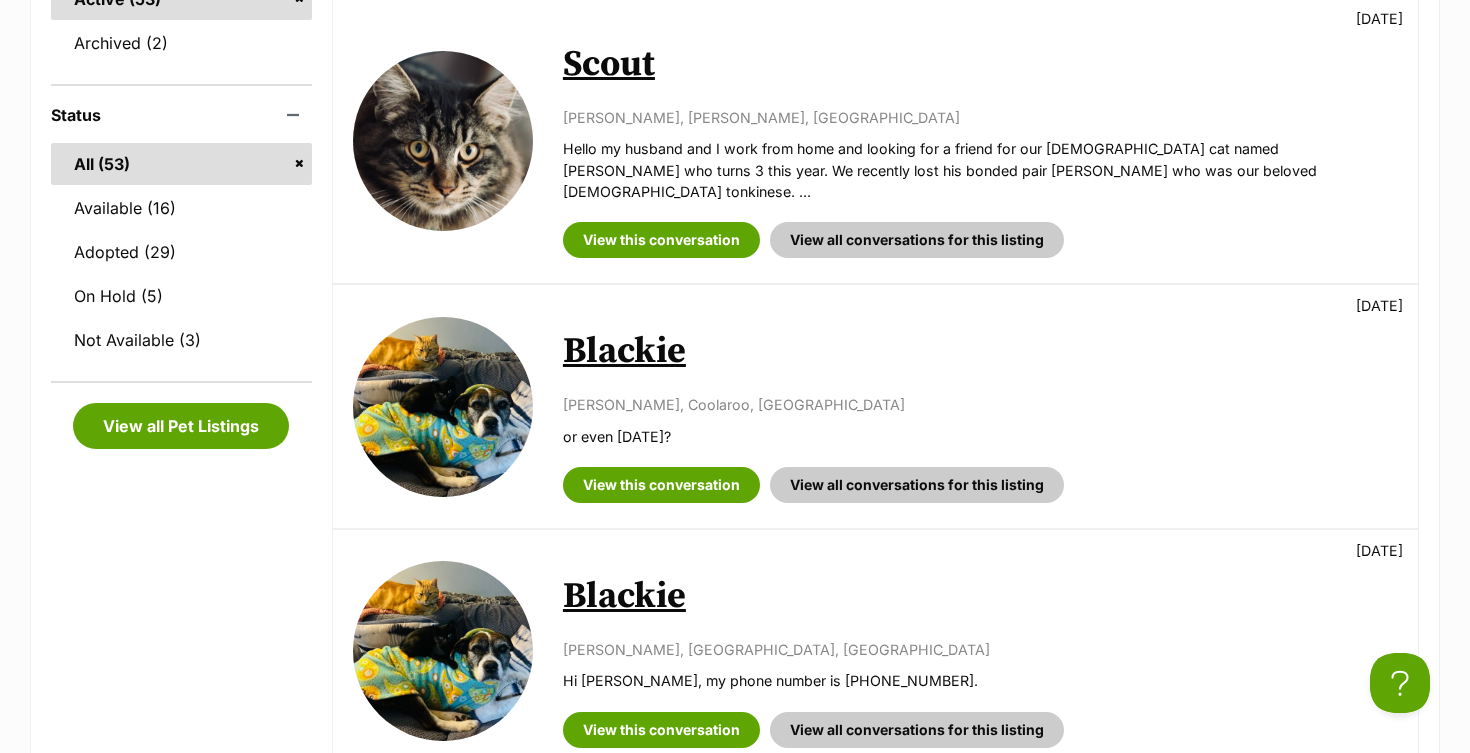 scroll, scrollTop: 704, scrollLeft: 0, axis: vertical 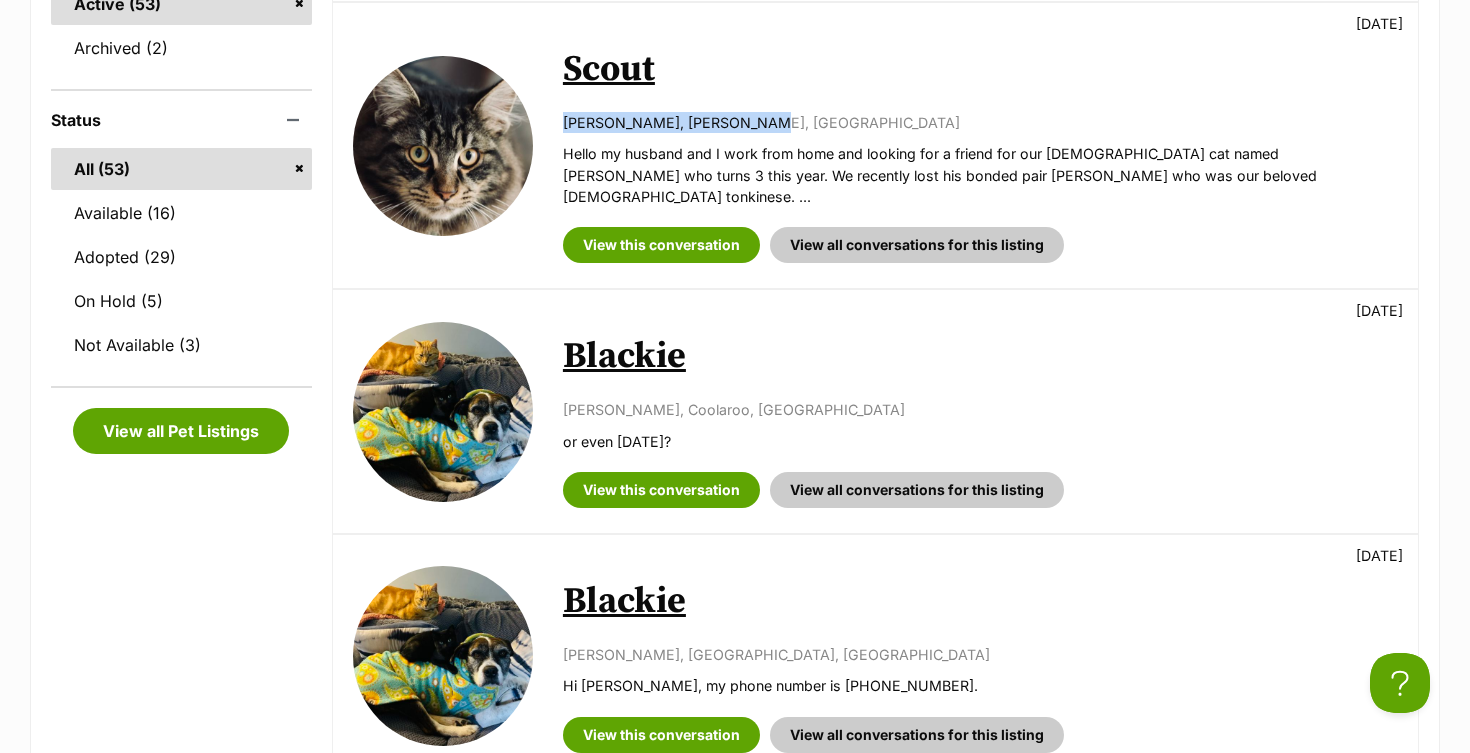 drag, startPoint x: 753, startPoint y: 121, endPoint x: 560, endPoint y: 126, distance: 193.06476 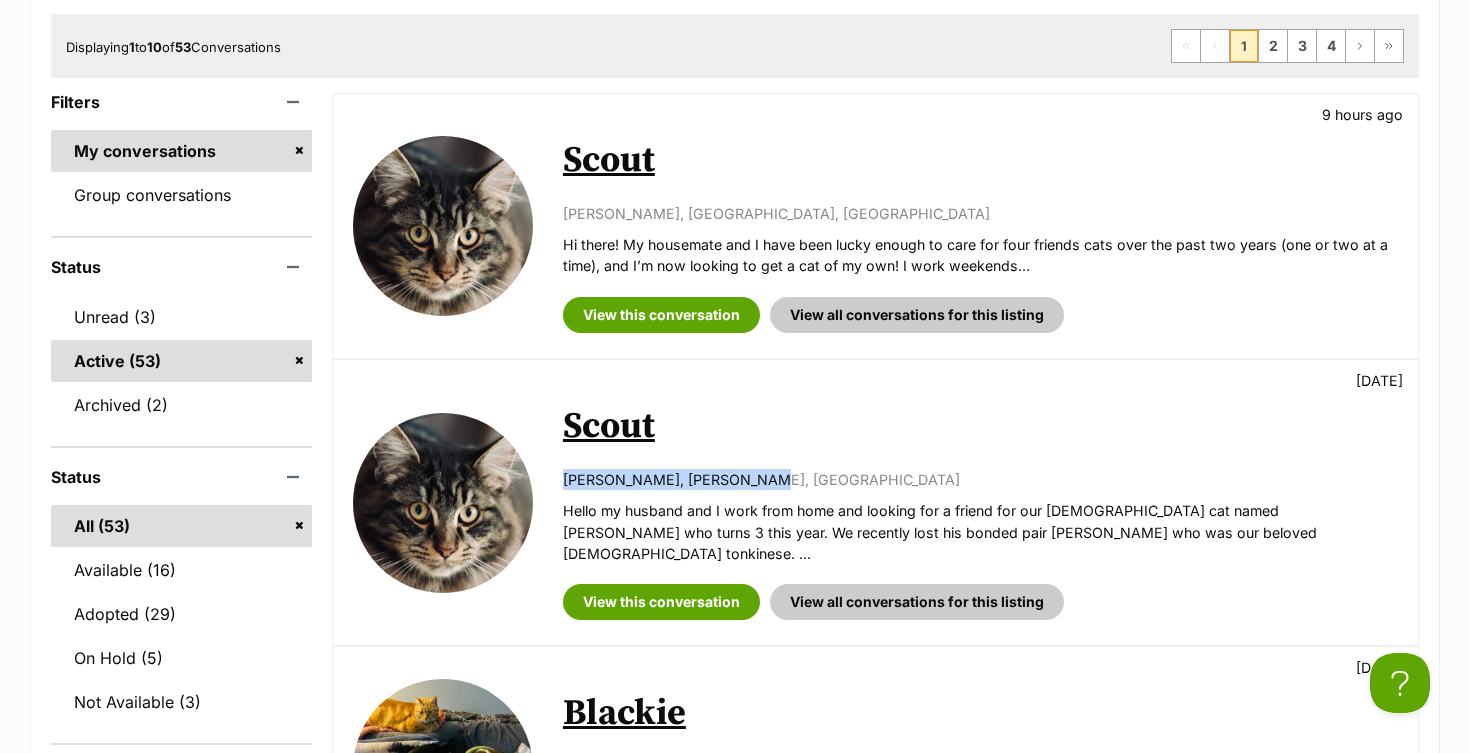 scroll, scrollTop: 308, scrollLeft: 0, axis: vertical 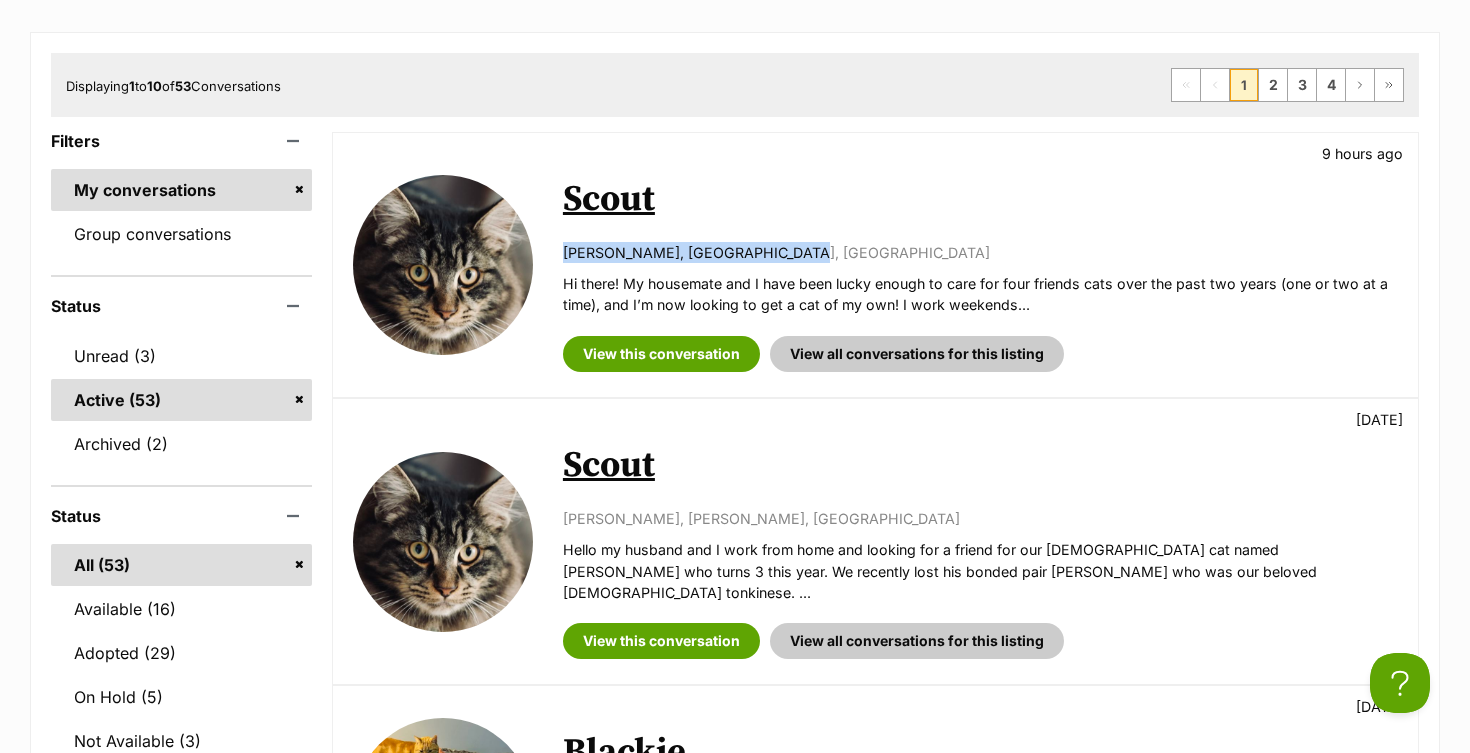 drag, startPoint x: 783, startPoint y: 253, endPoint x: 565, endPoint y: 253, distance: 218 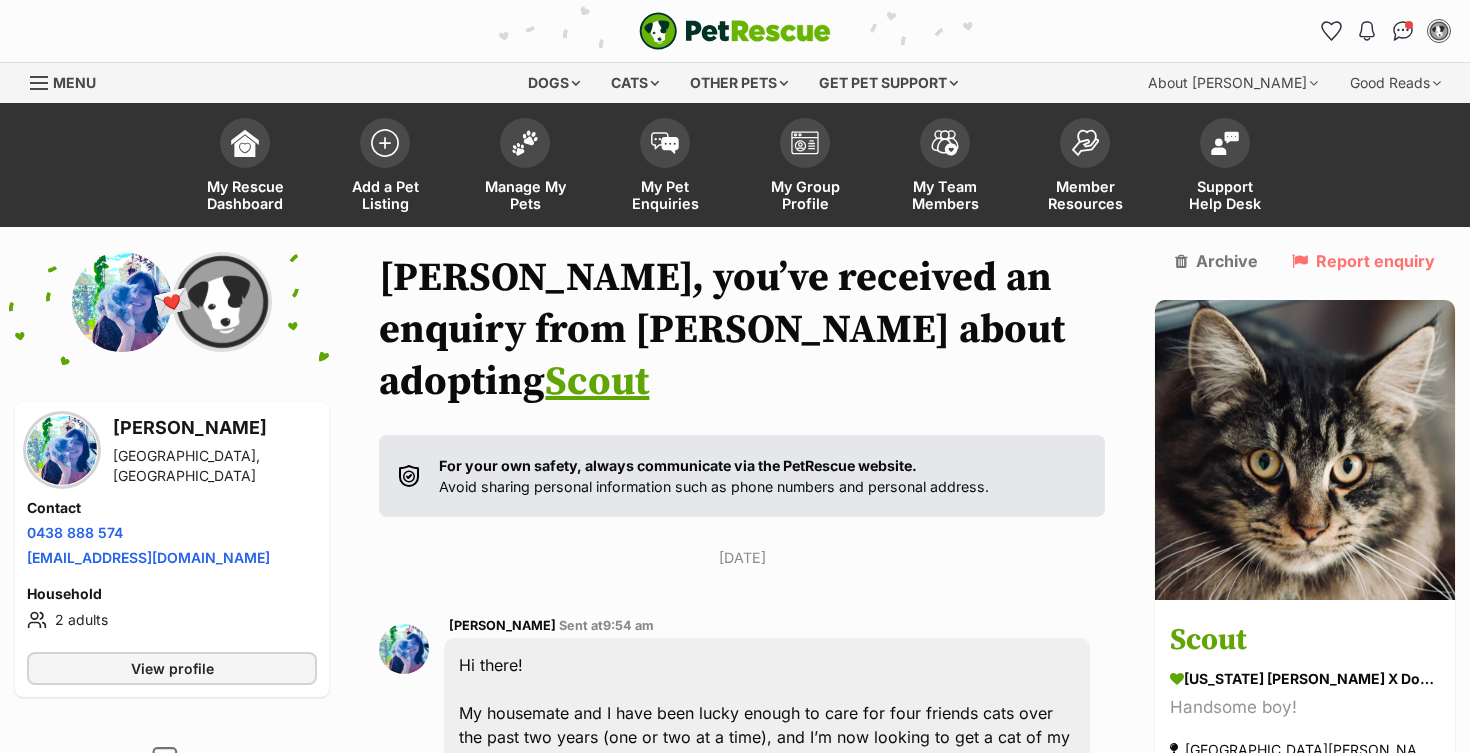 scroll, scrollTop: 0, scrollLeft: 0, axis: both 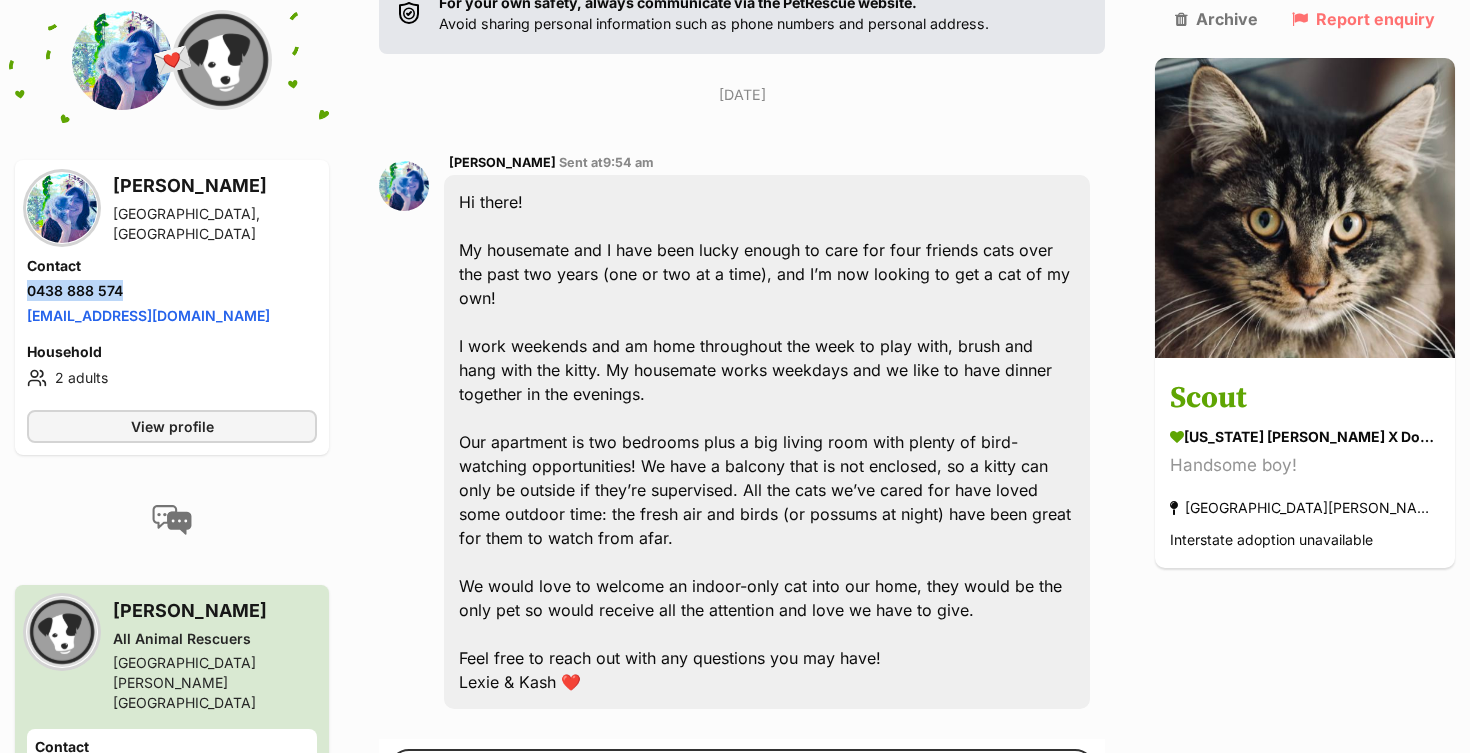 drag, startPoint x: 138, startPoint y: 287, endPoint x: 20, endPoint y: 282, distance: 118.10589 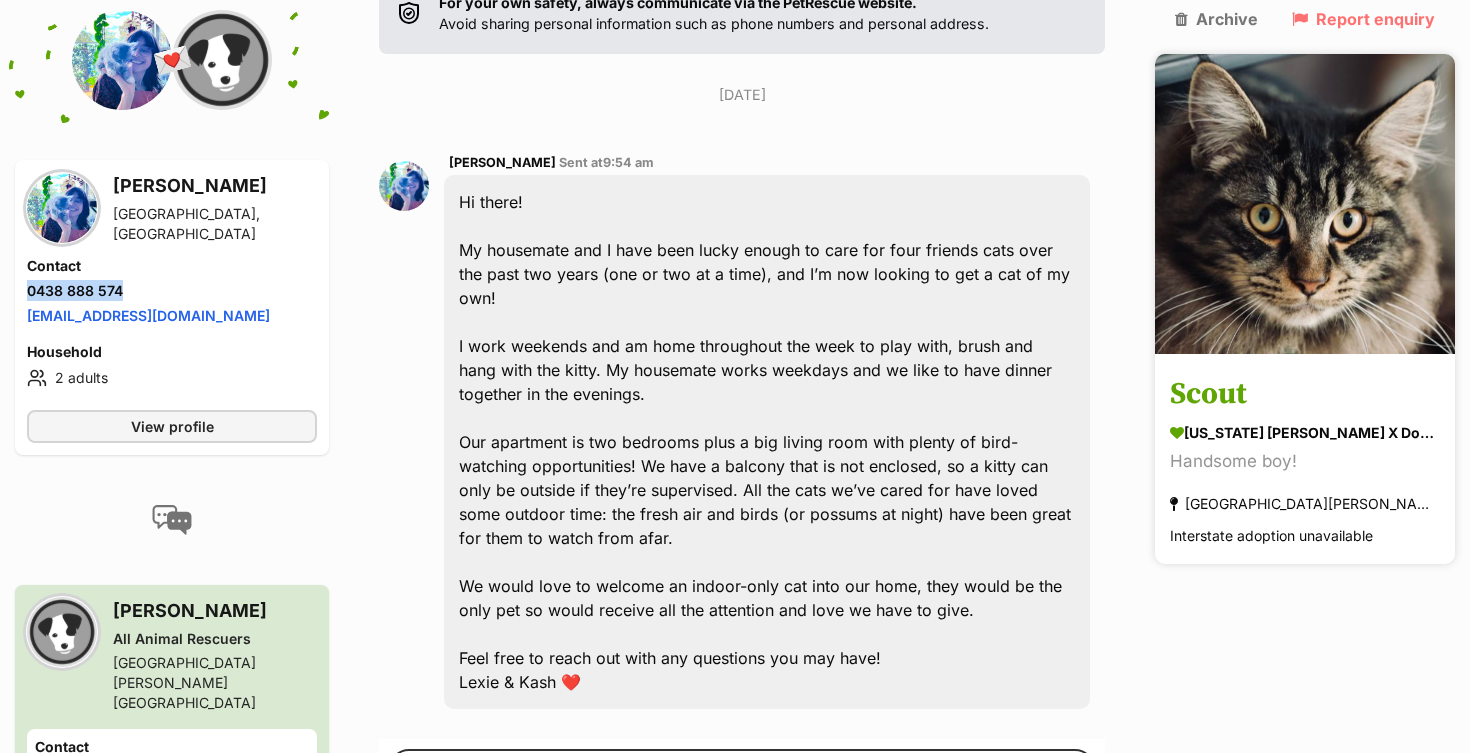 click on "Scout" at bounding box center [1305, 395] 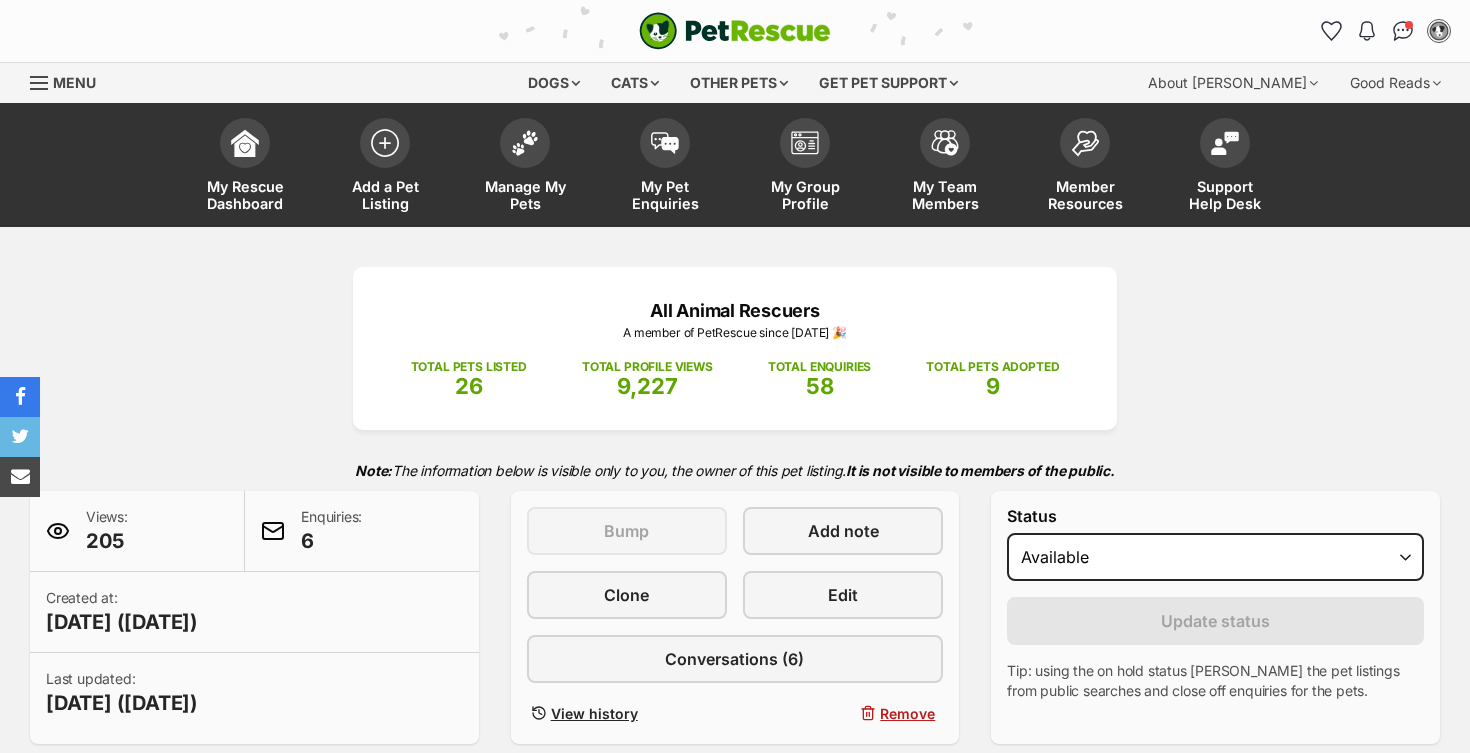 scroll, scrollTop: 0, scrollLeft: 0, axis: both 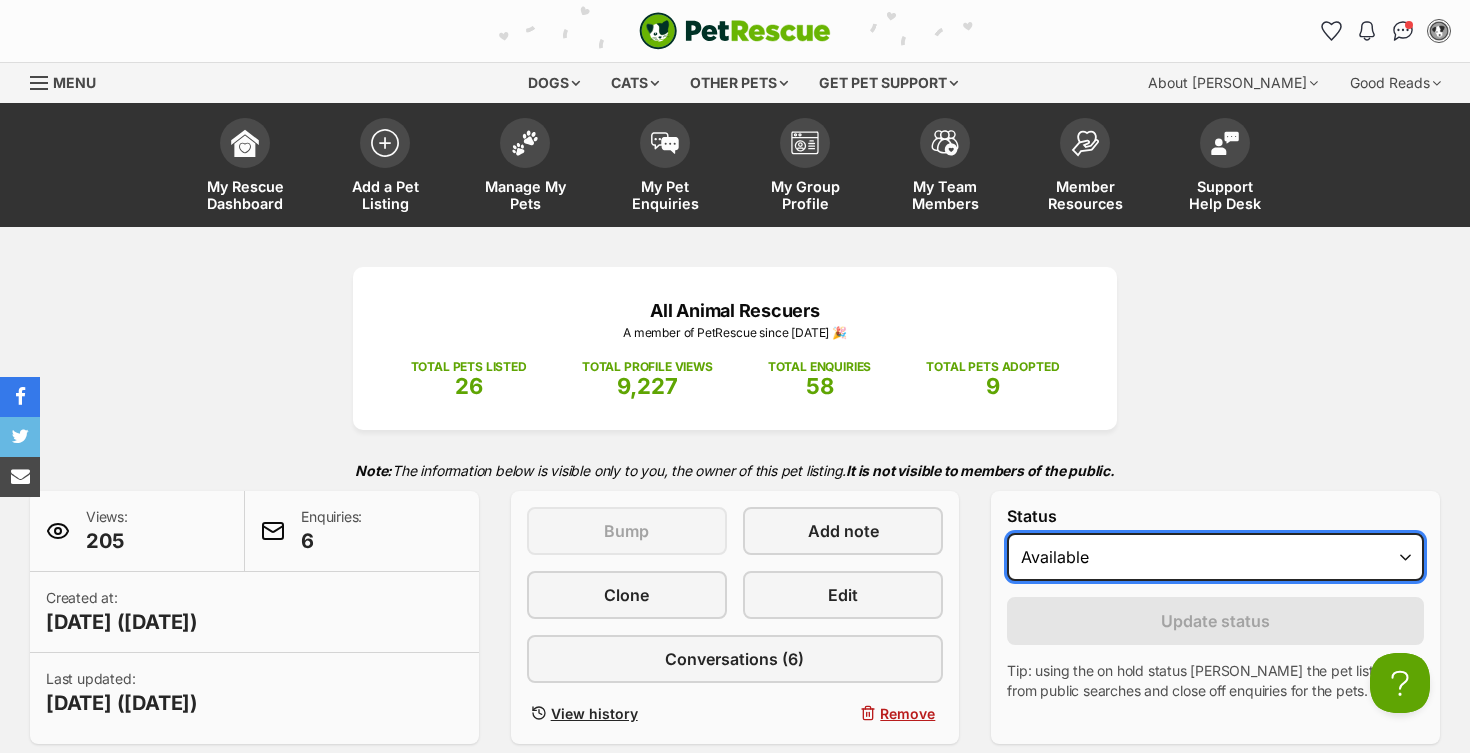 select on "on_hold" 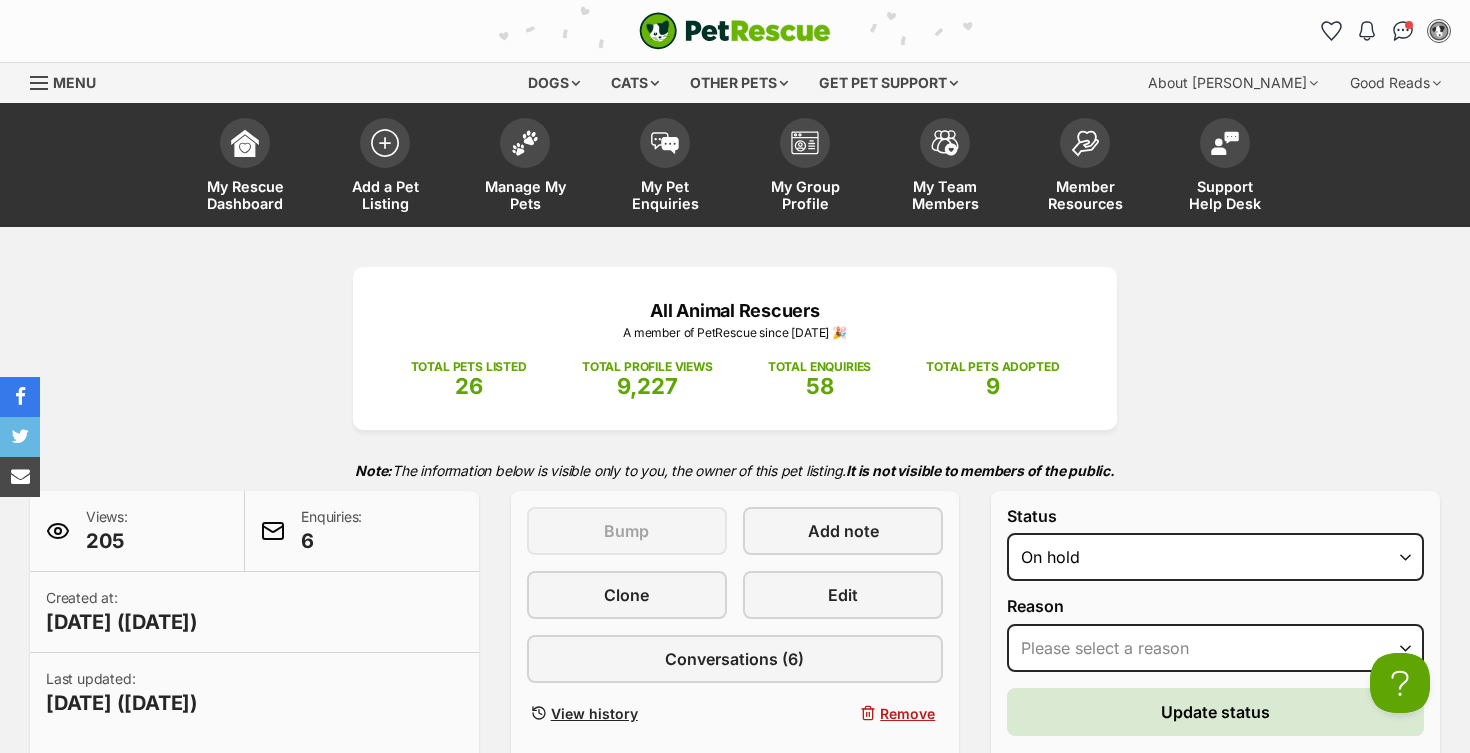 click on "Update status" at bounding box center [1215, 712] 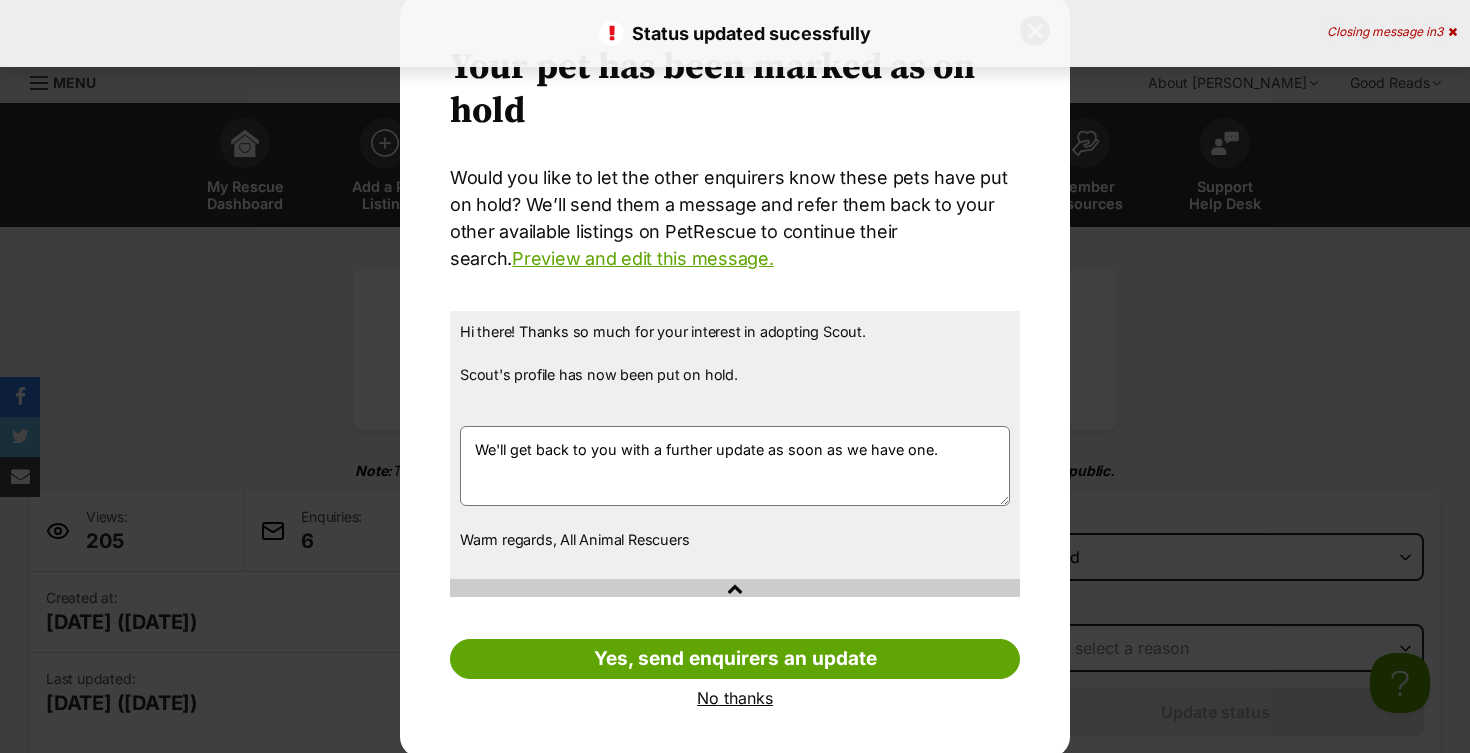 scroll, scrollTop: 53, scrollLeft: 0, axis: vertical 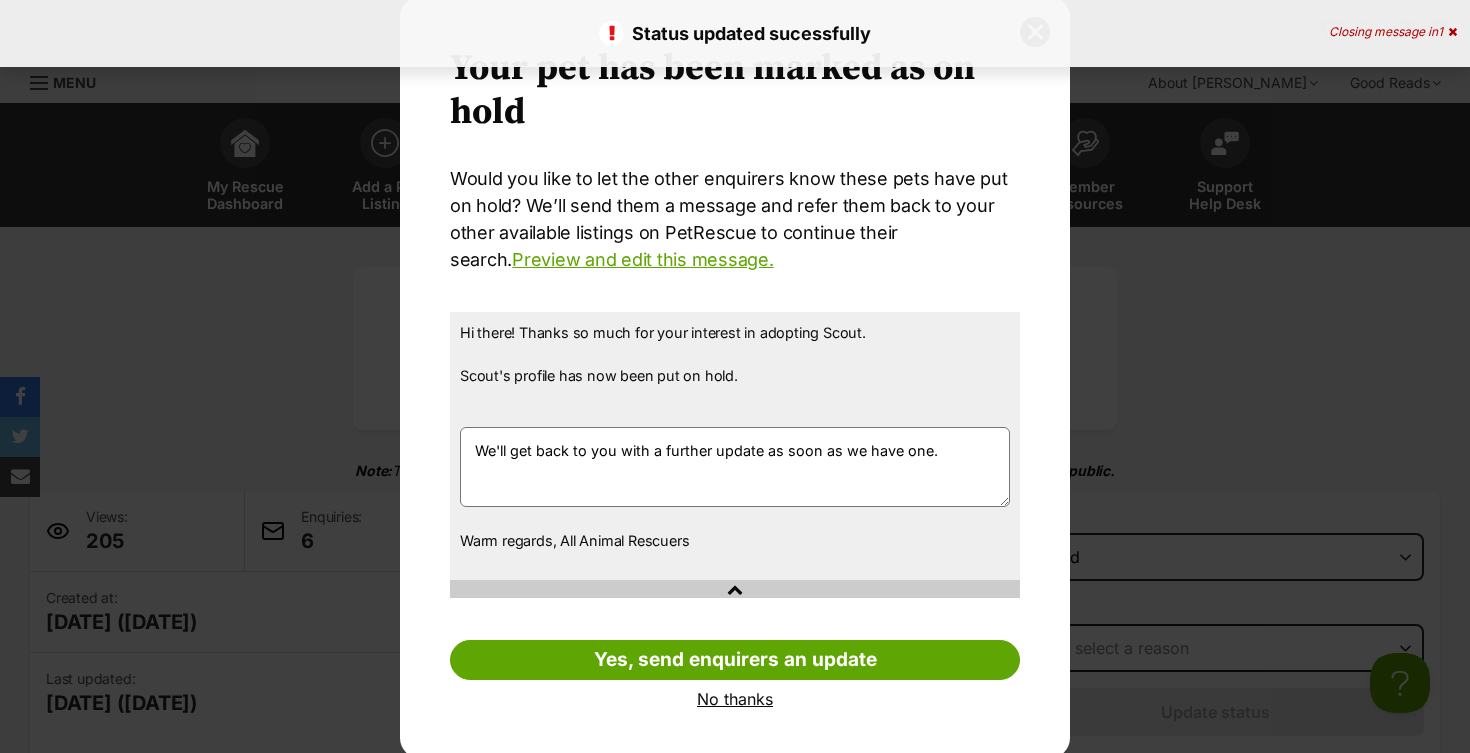 click on "No thanks" at bounding box center (735, 699) 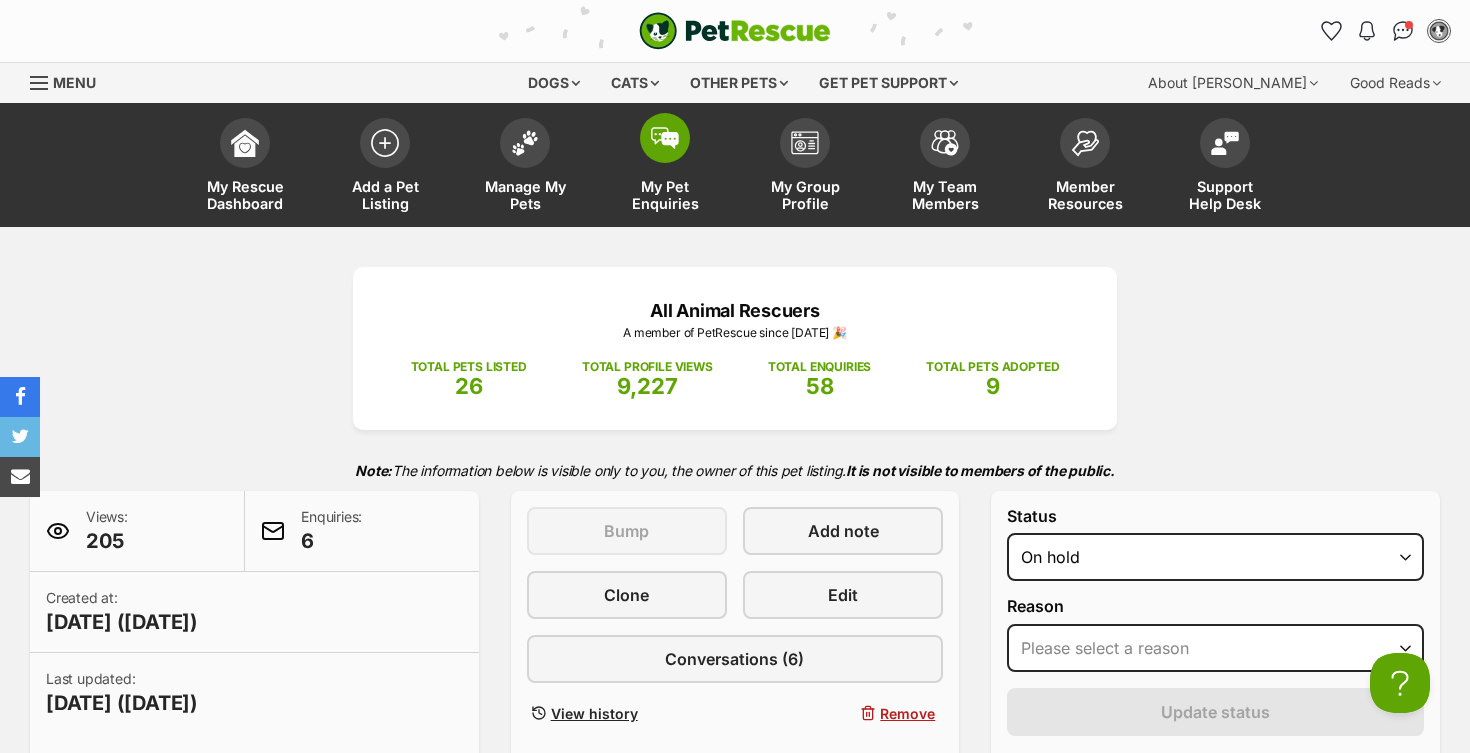 click at bounding box center [665, 138] 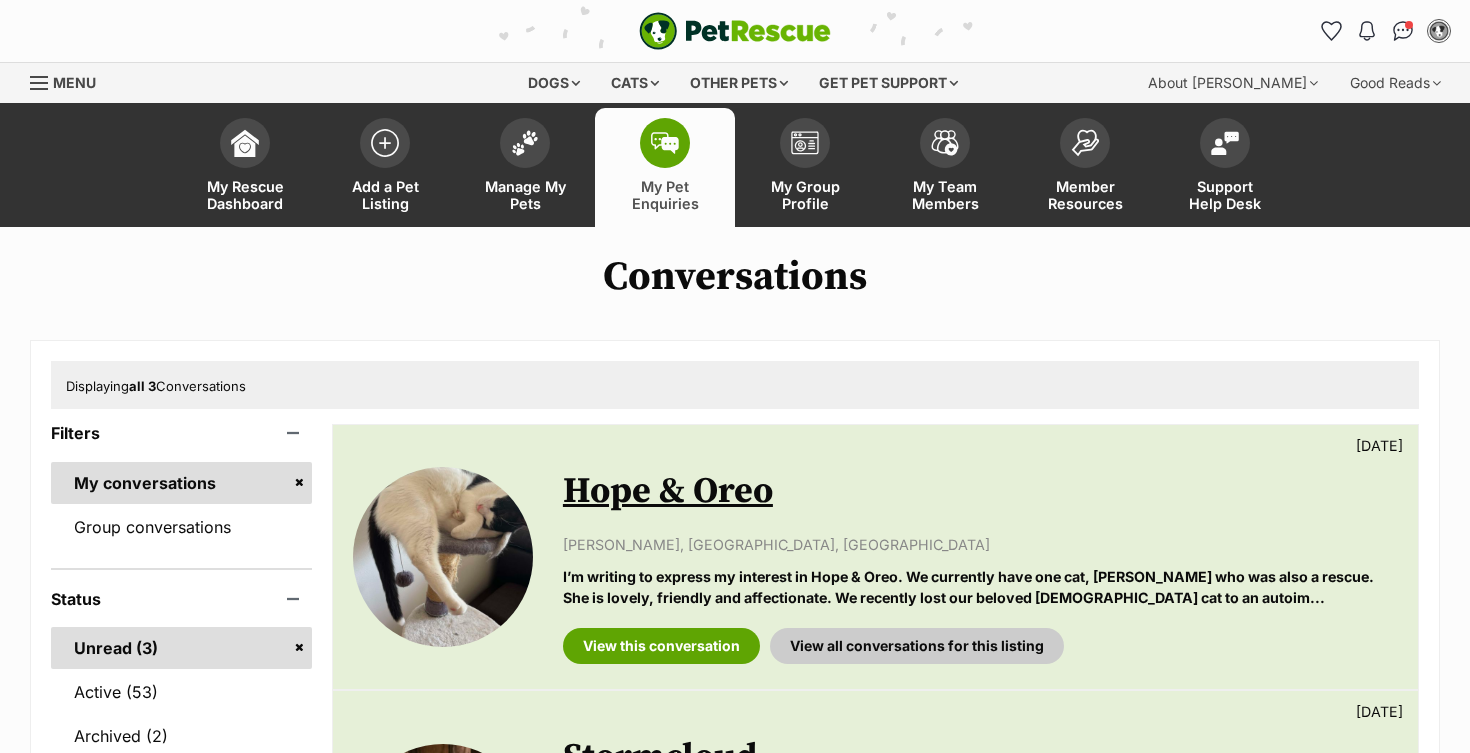 scroll, scrollTop: 0, scrollLeft: 0, axis: both 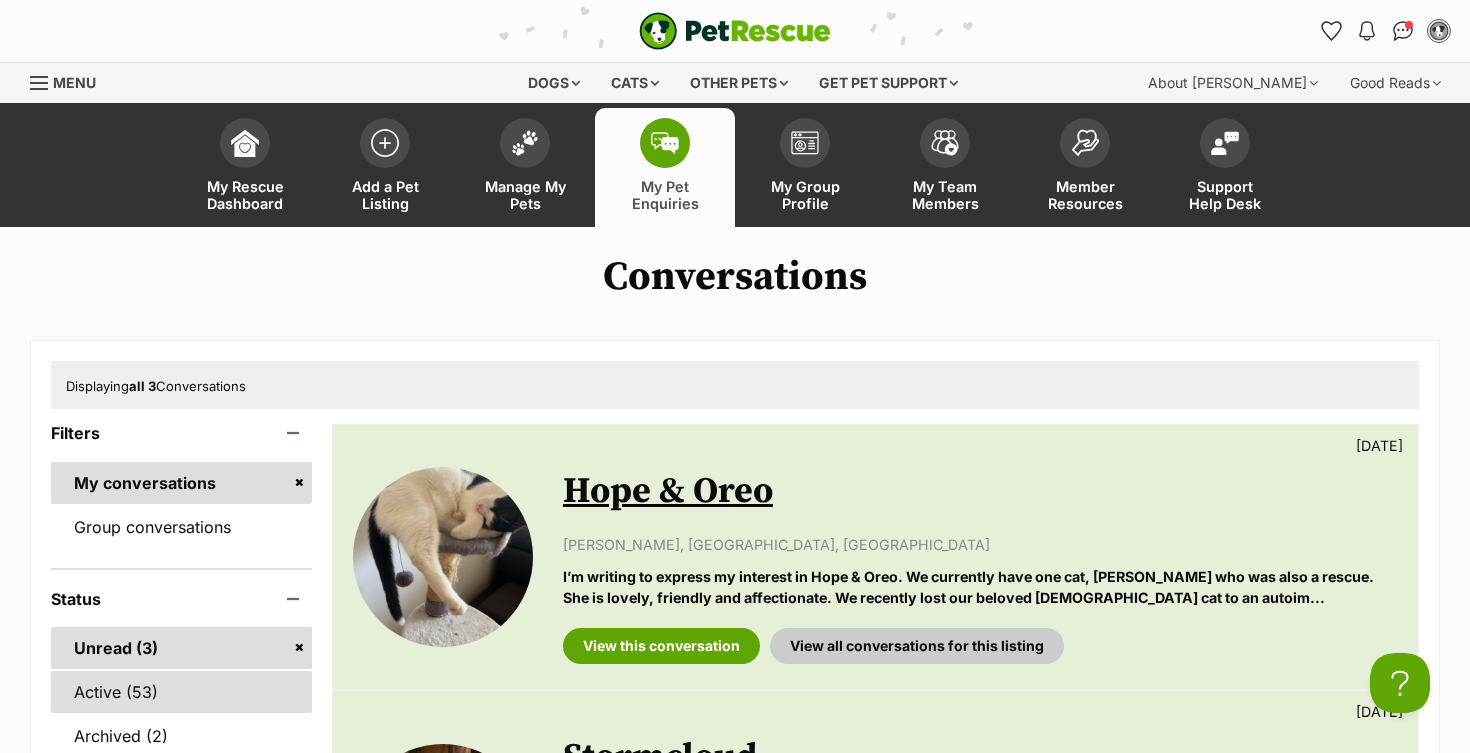 click on "Active (53)" at bounding box center (181, 692) 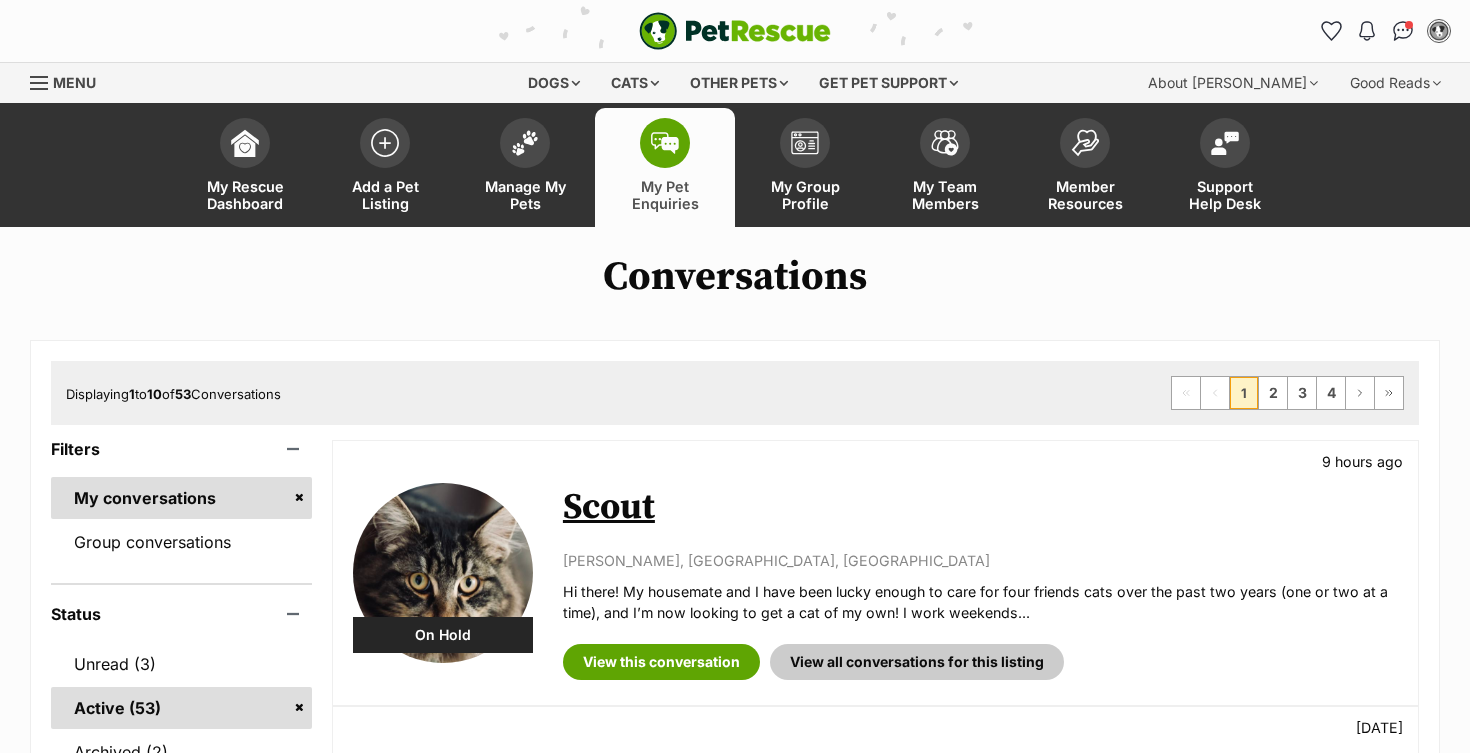 scroll, scrollTop: 0, scrollLeft: 0, axis: both 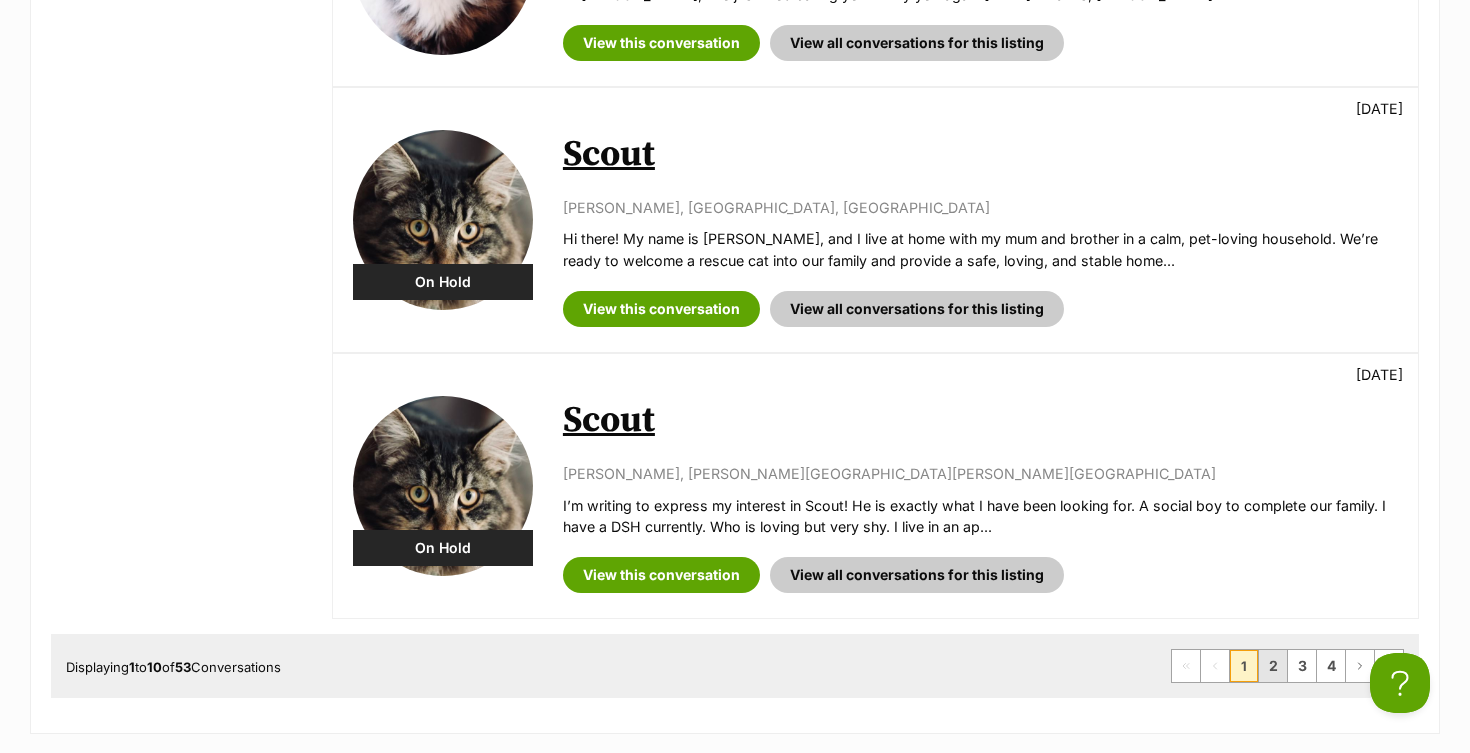 click on "2" at bounding box center (1273, 666) 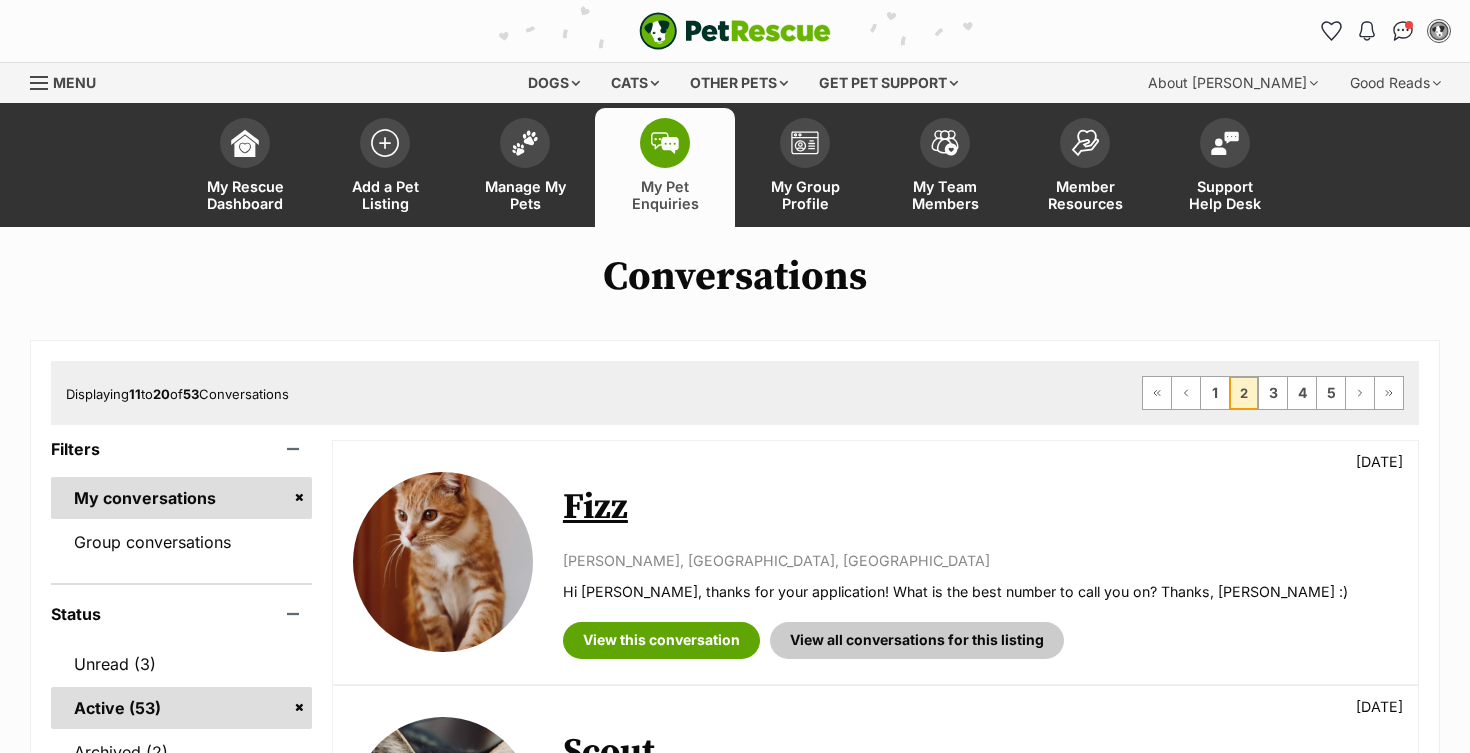 scroll, scrollTop: 0, scrollLeft: 0, axis: both 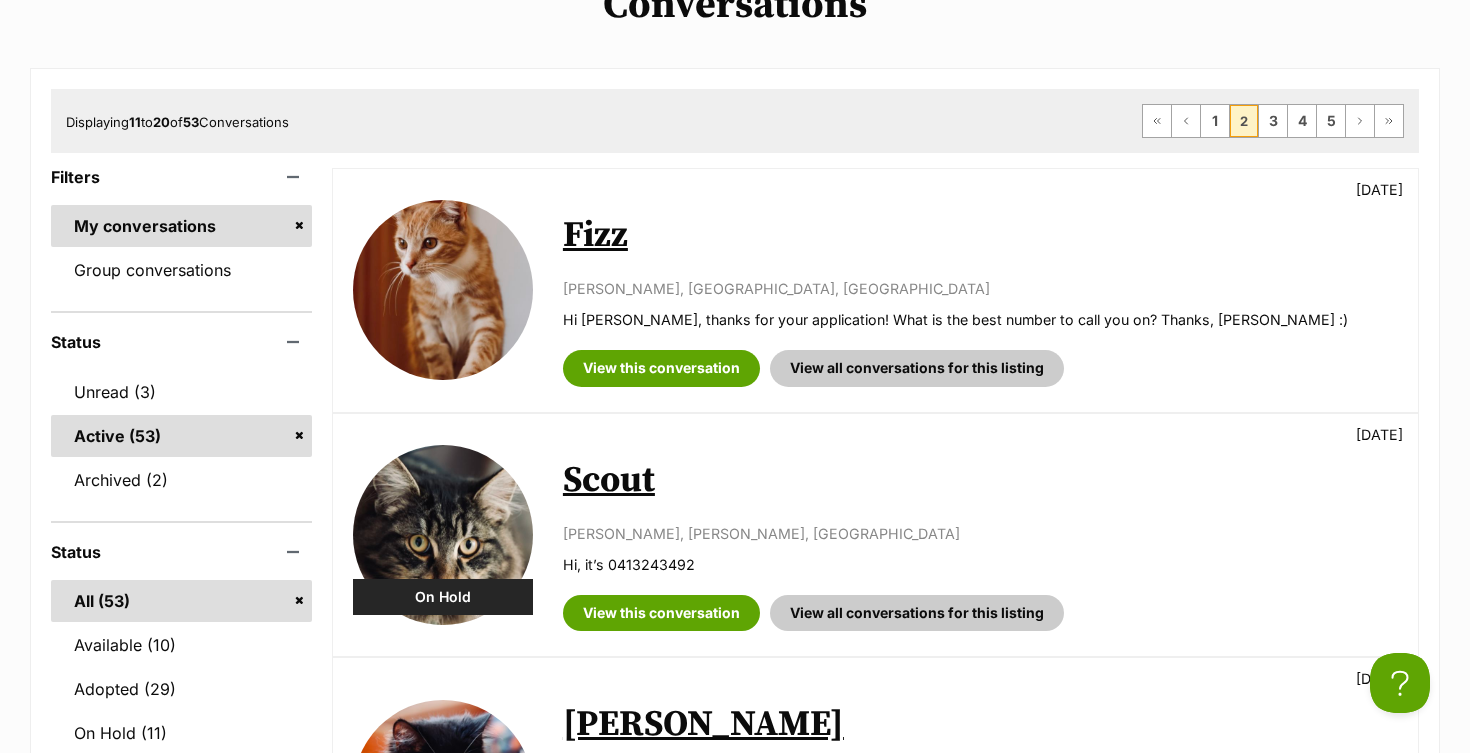 click on "Scout" at bounding box center (609, 480) 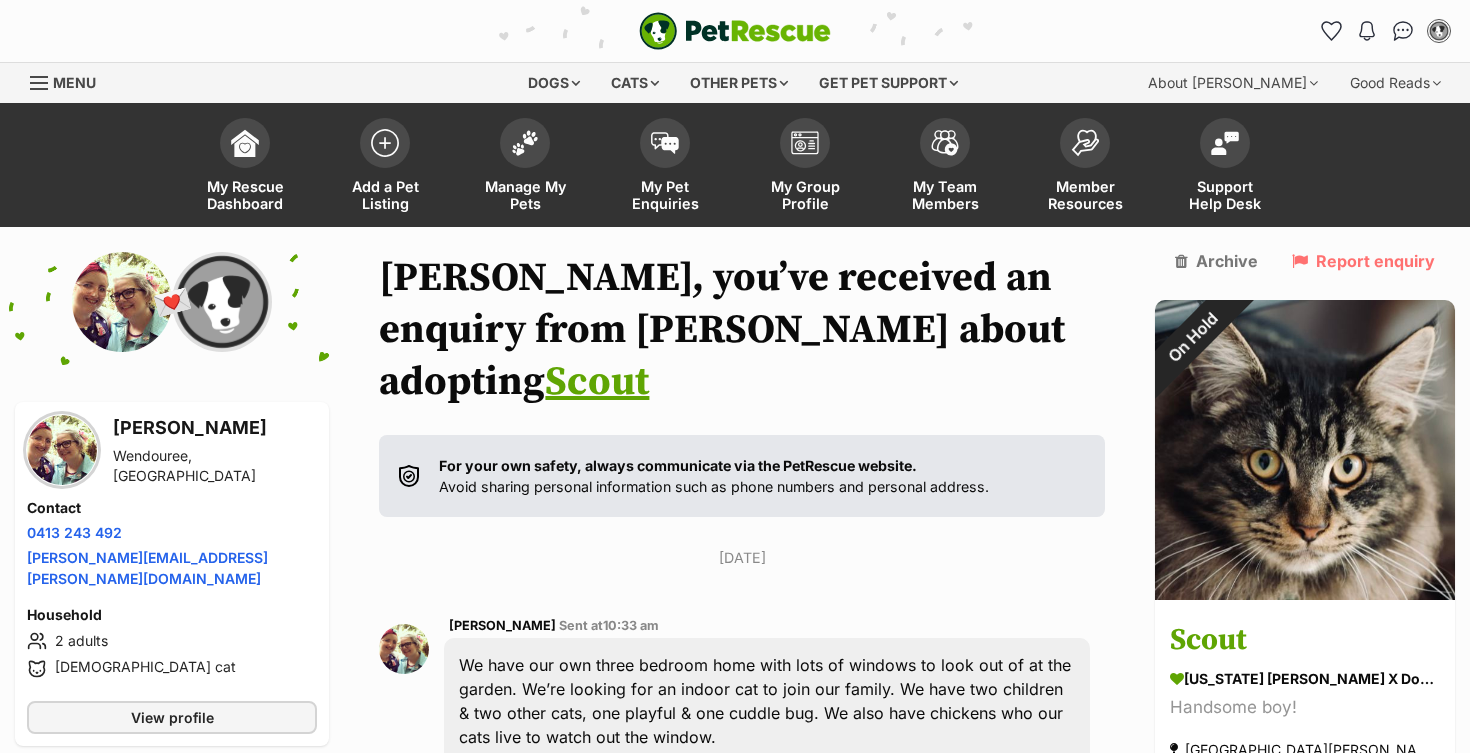 scroll, scrollTop: 29, scrollLeft: 0, axis: vertical 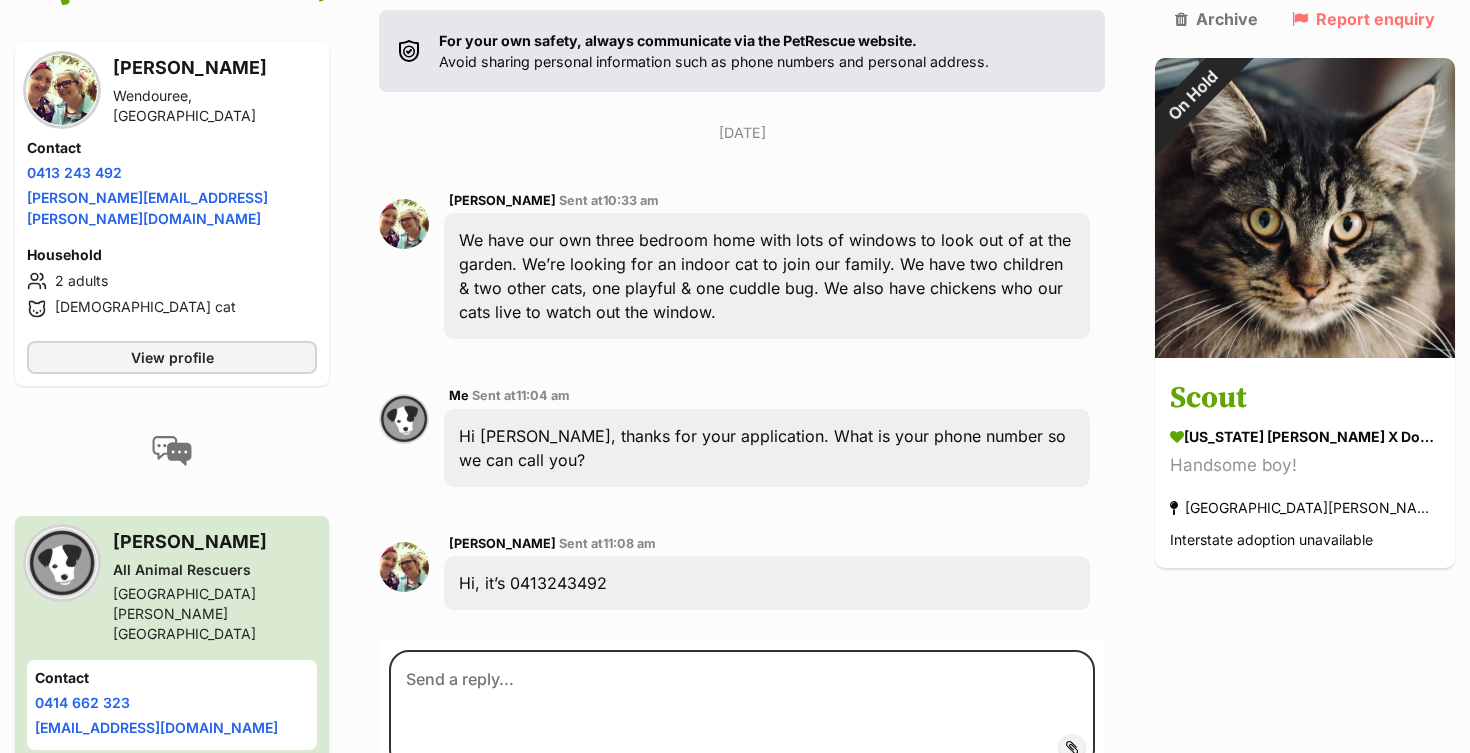 drag, startPoint x: 725, startPoint y: 262, endPoint x: 466, endPoint y: 171, distance: 274.5214 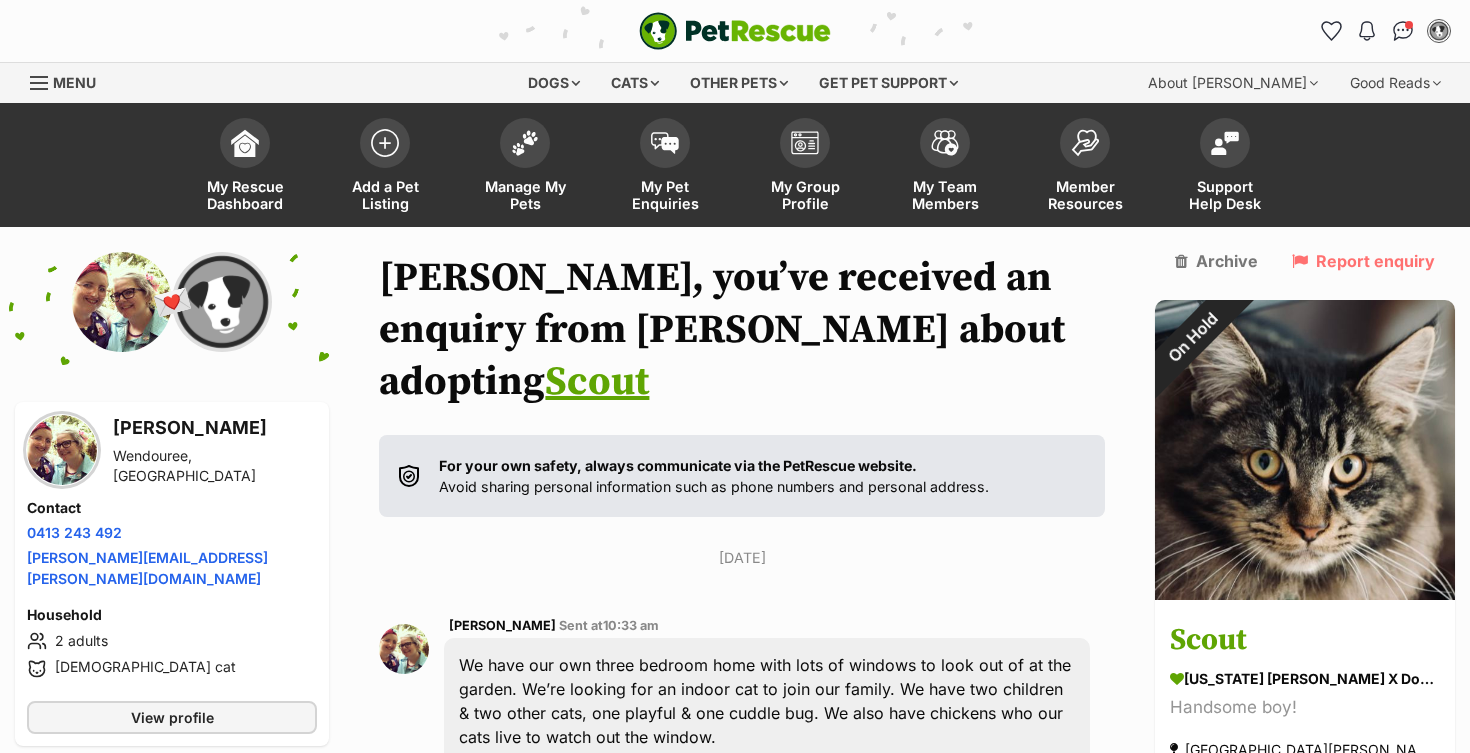 scroll, scrollTop: 0, scrollLeft: 0, axis: both 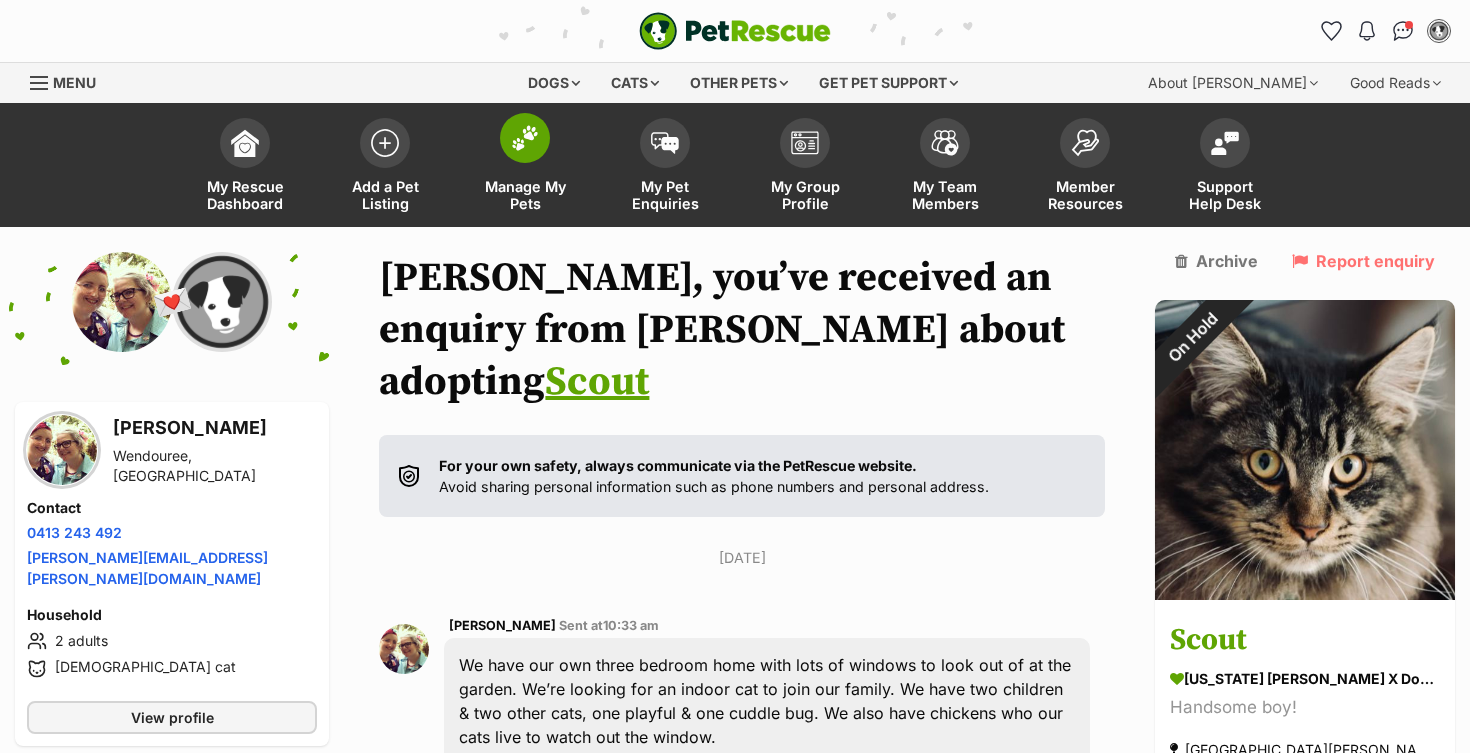 click at bounding box center (525, 138) 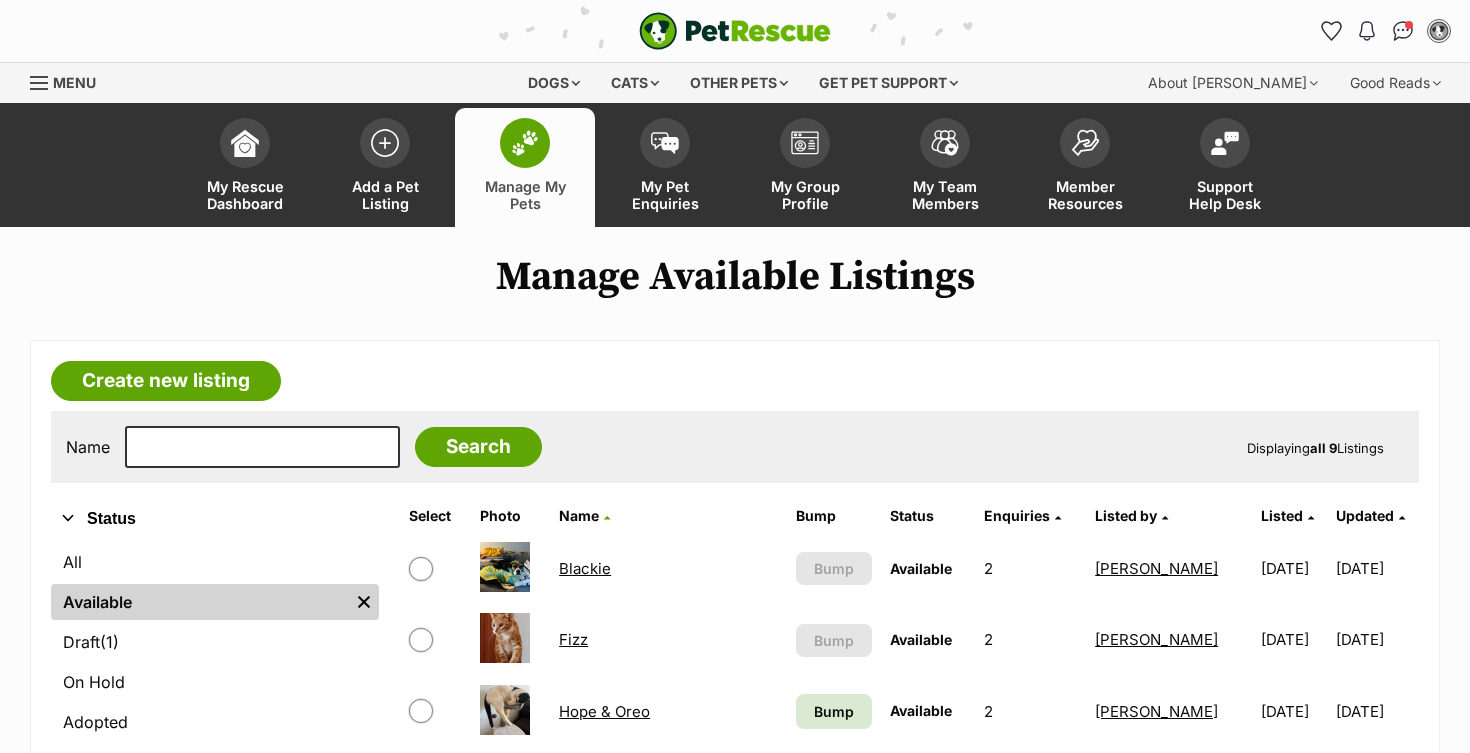 scroll, scrollTop: 0, scrollLeft: 0, axis: both 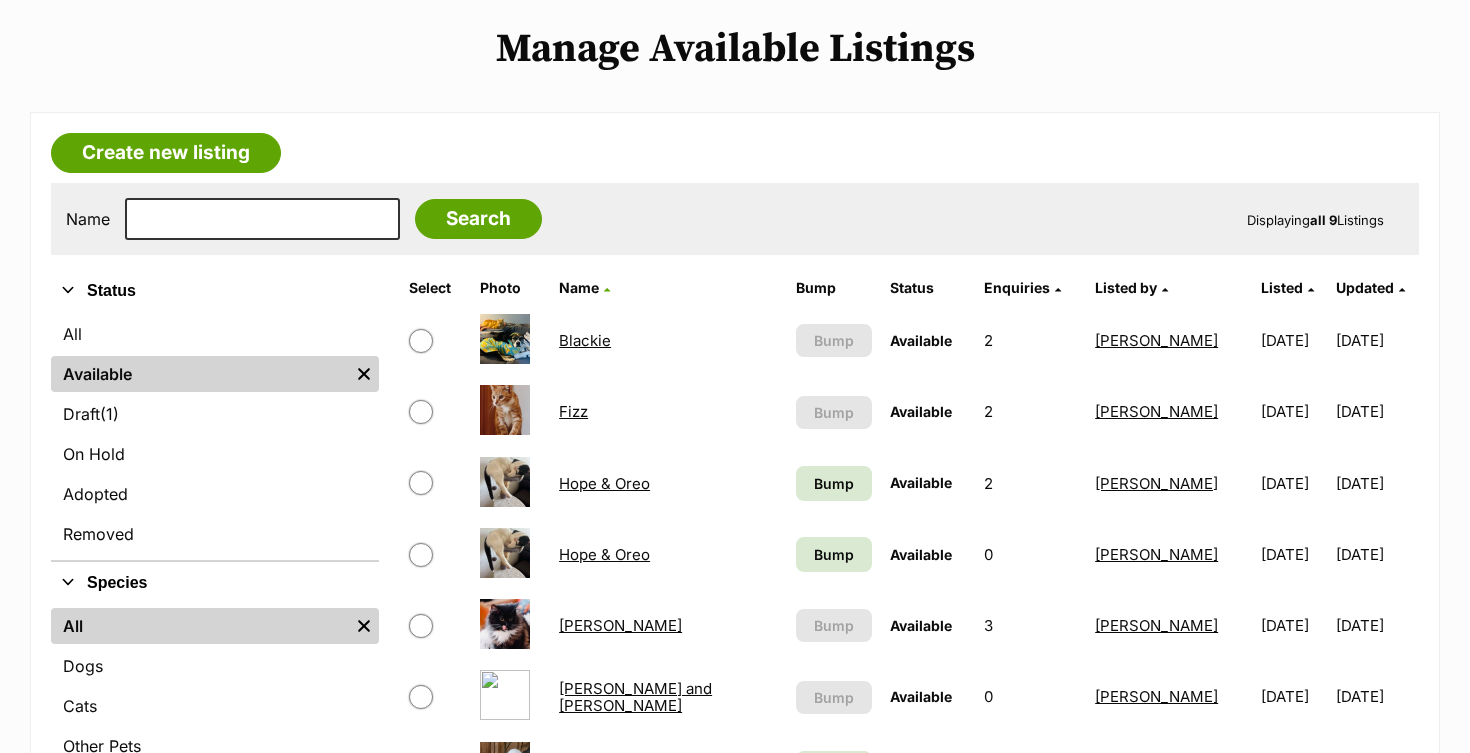 click on "Fizz" at bounding box center (573, 411) 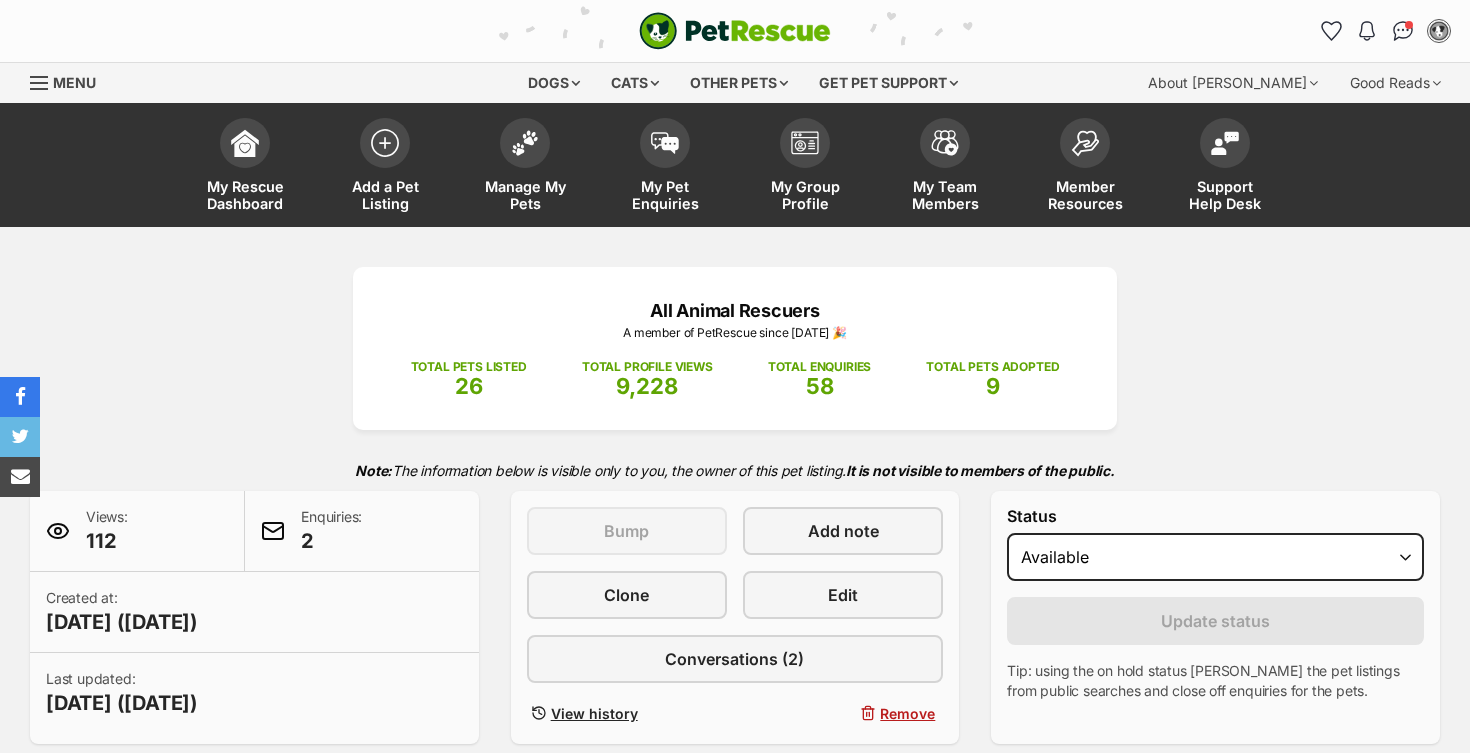 scroll, scrollTop: 0, scrollLeft: 0, axis: both 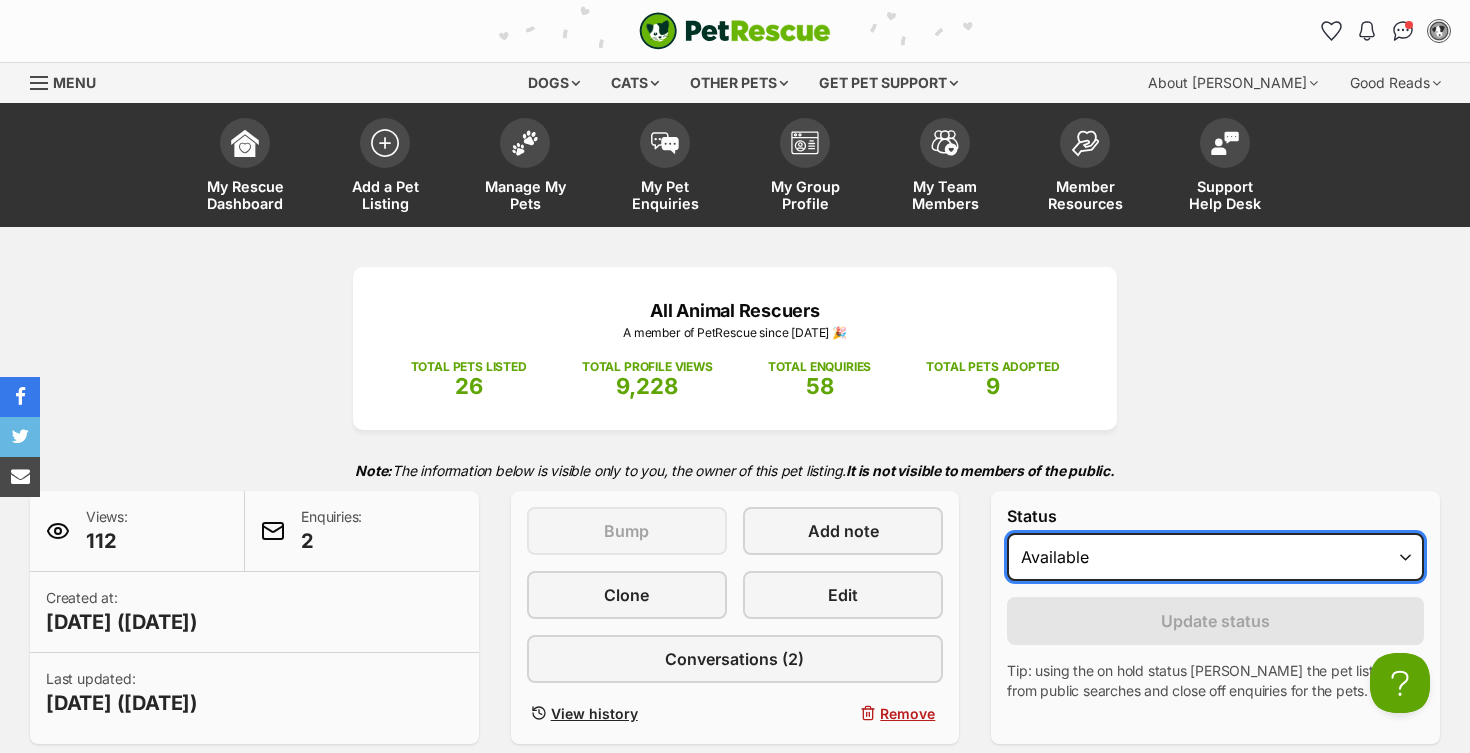 select on "rehomed" 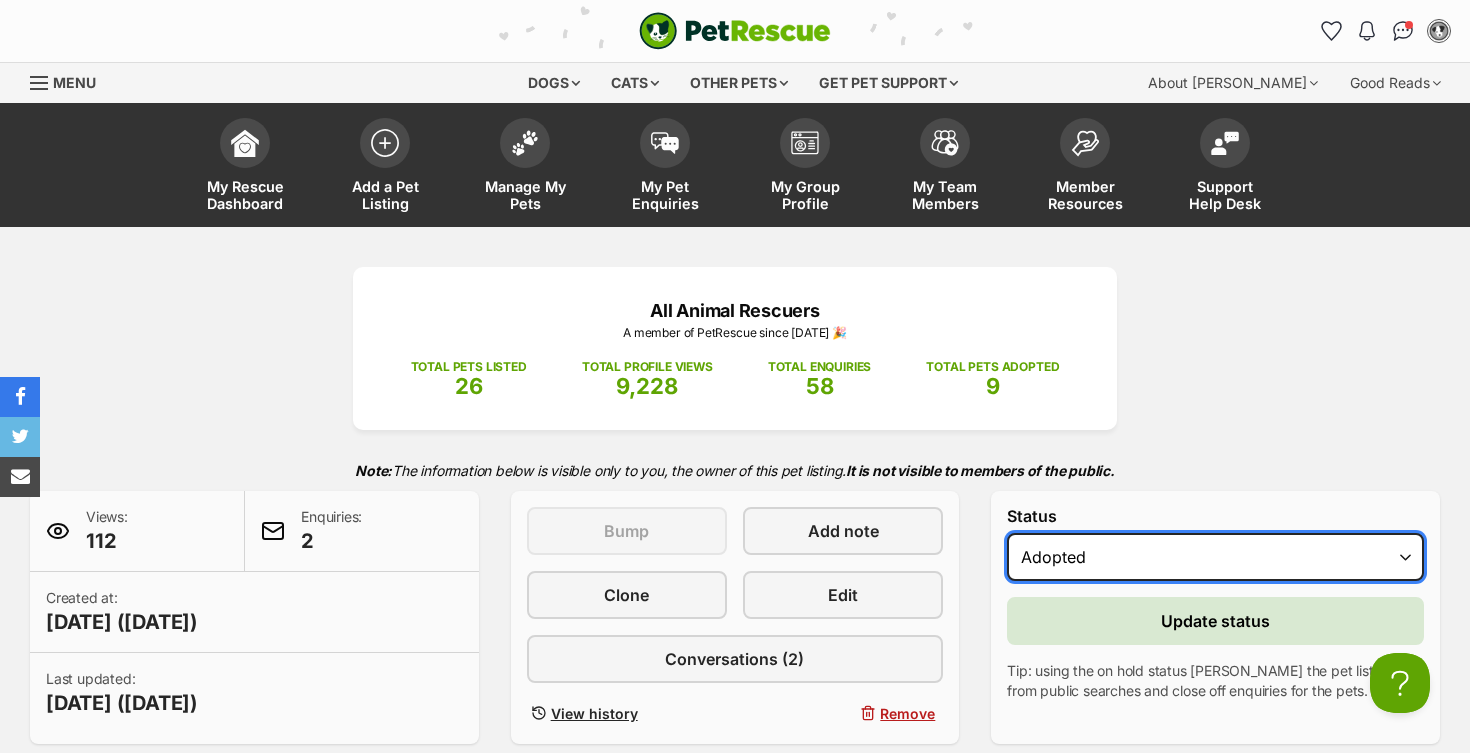 scroll, scrollTop: 119, scrollLeft: 0, axis: vertical 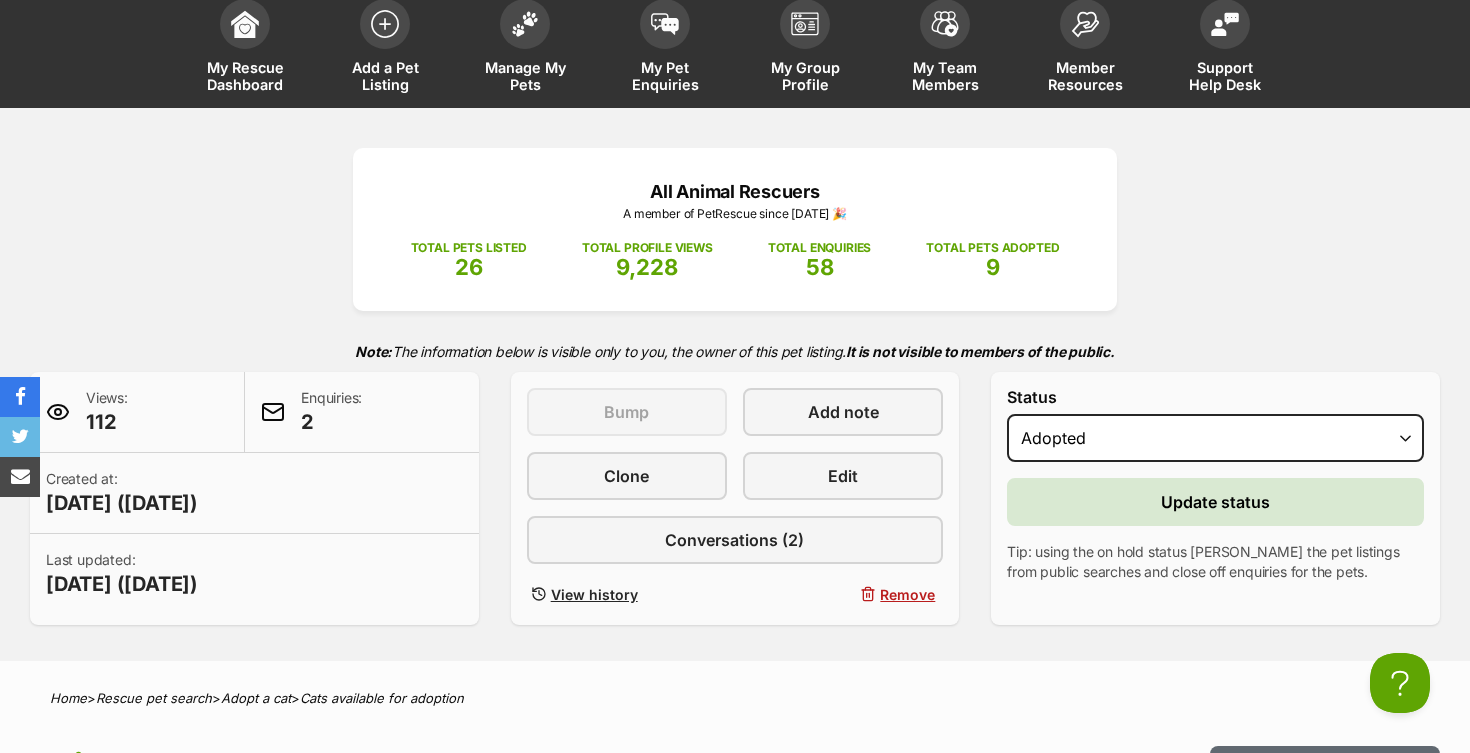 click on "Update status" at bounding box center (1215, 502) 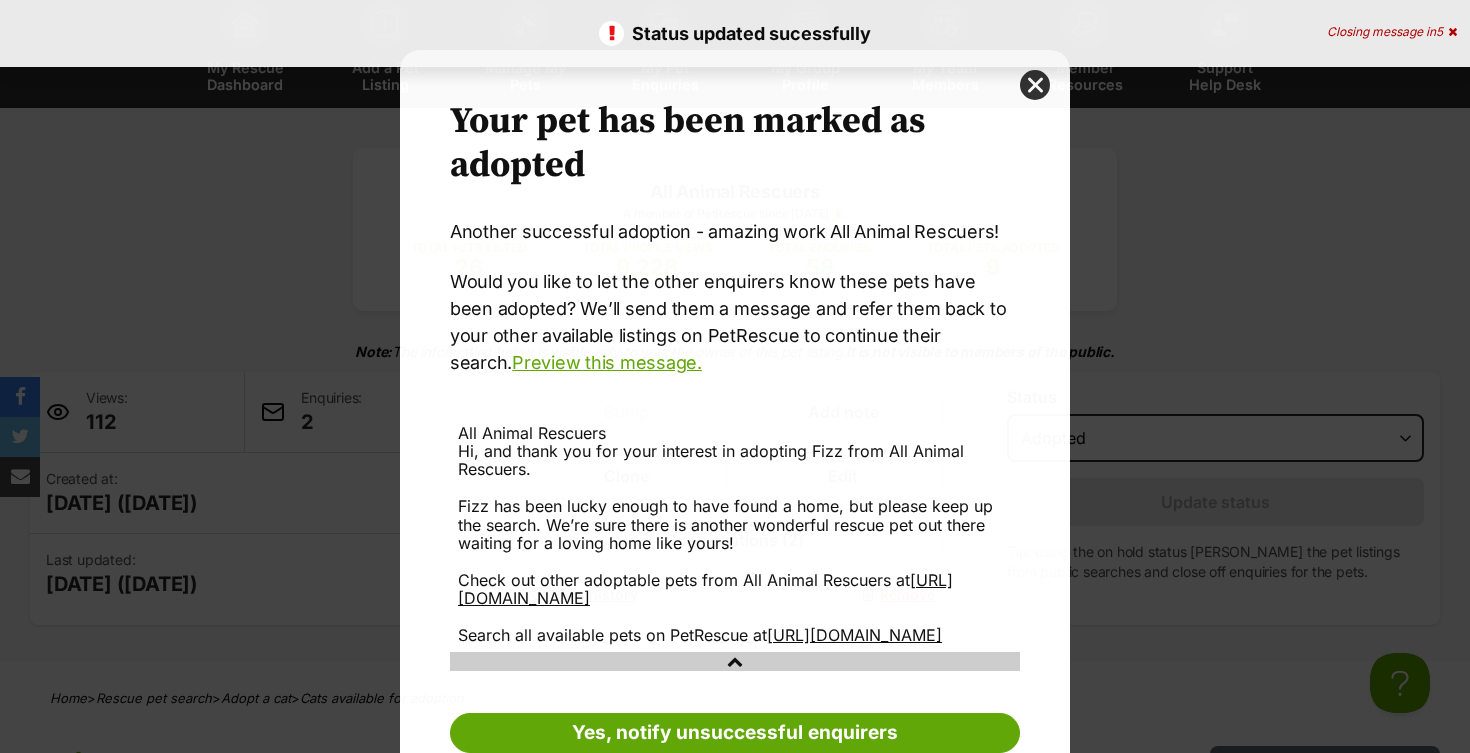 scroll, scrollTop: 0, scrollLeft: 0, axis: both 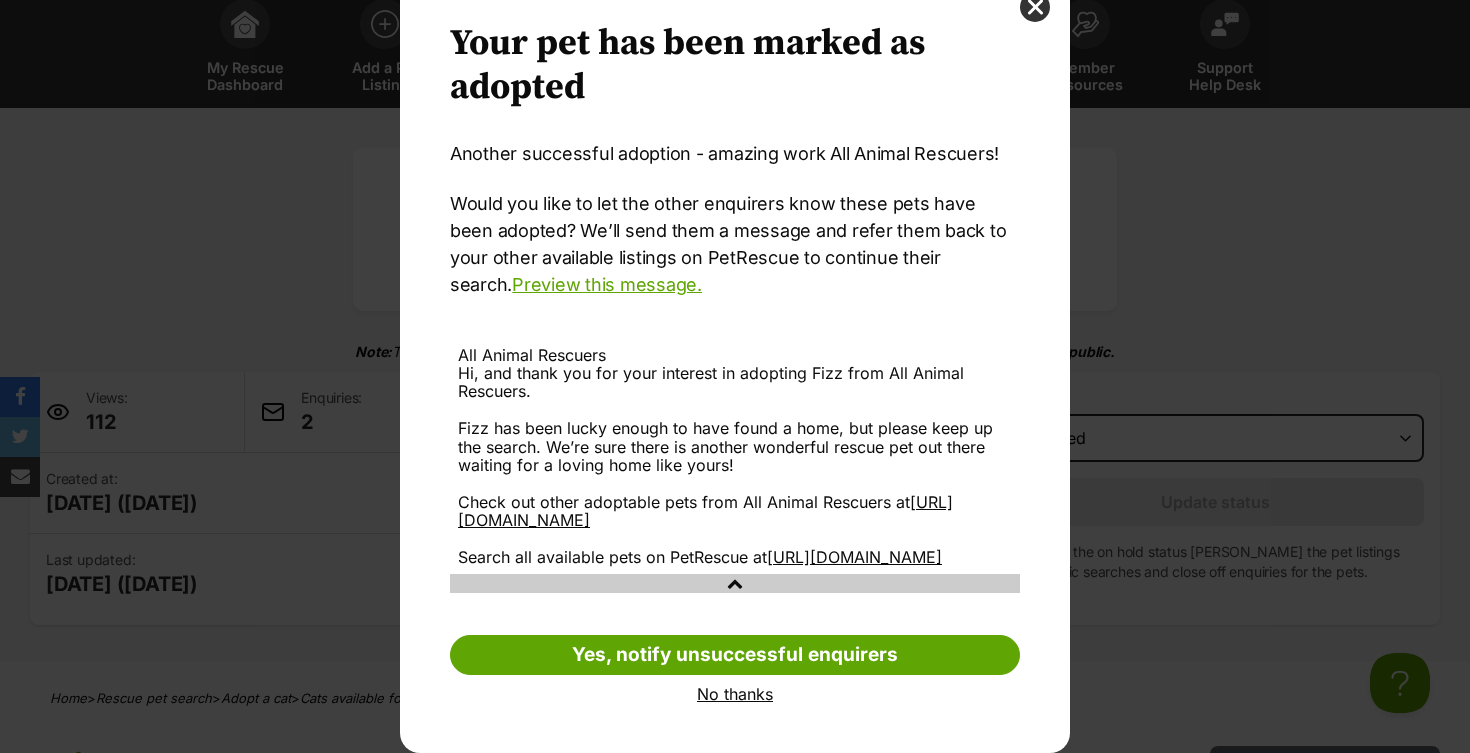 click at bounding box center (735, 583) 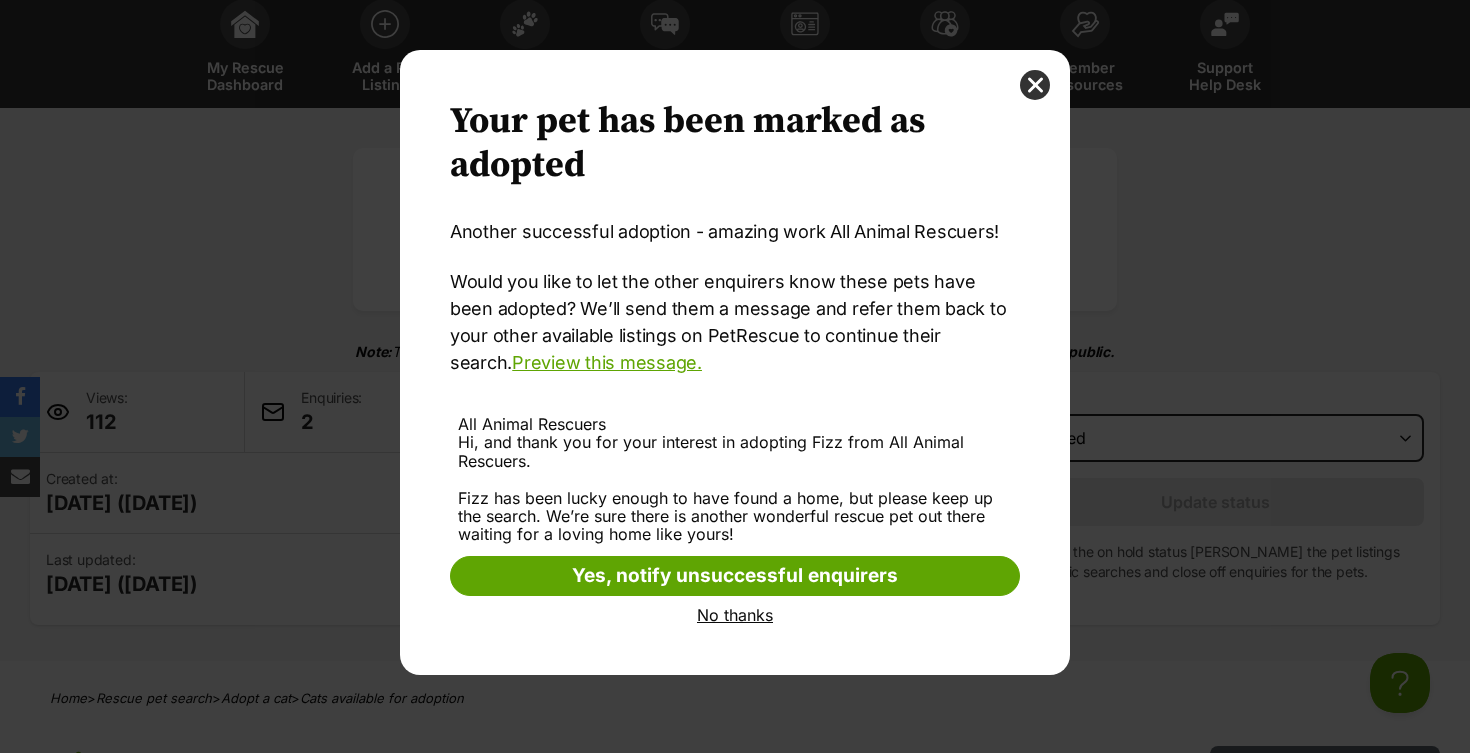 scroll, scrollTop: 0, scrollLeft: 0, axis: both 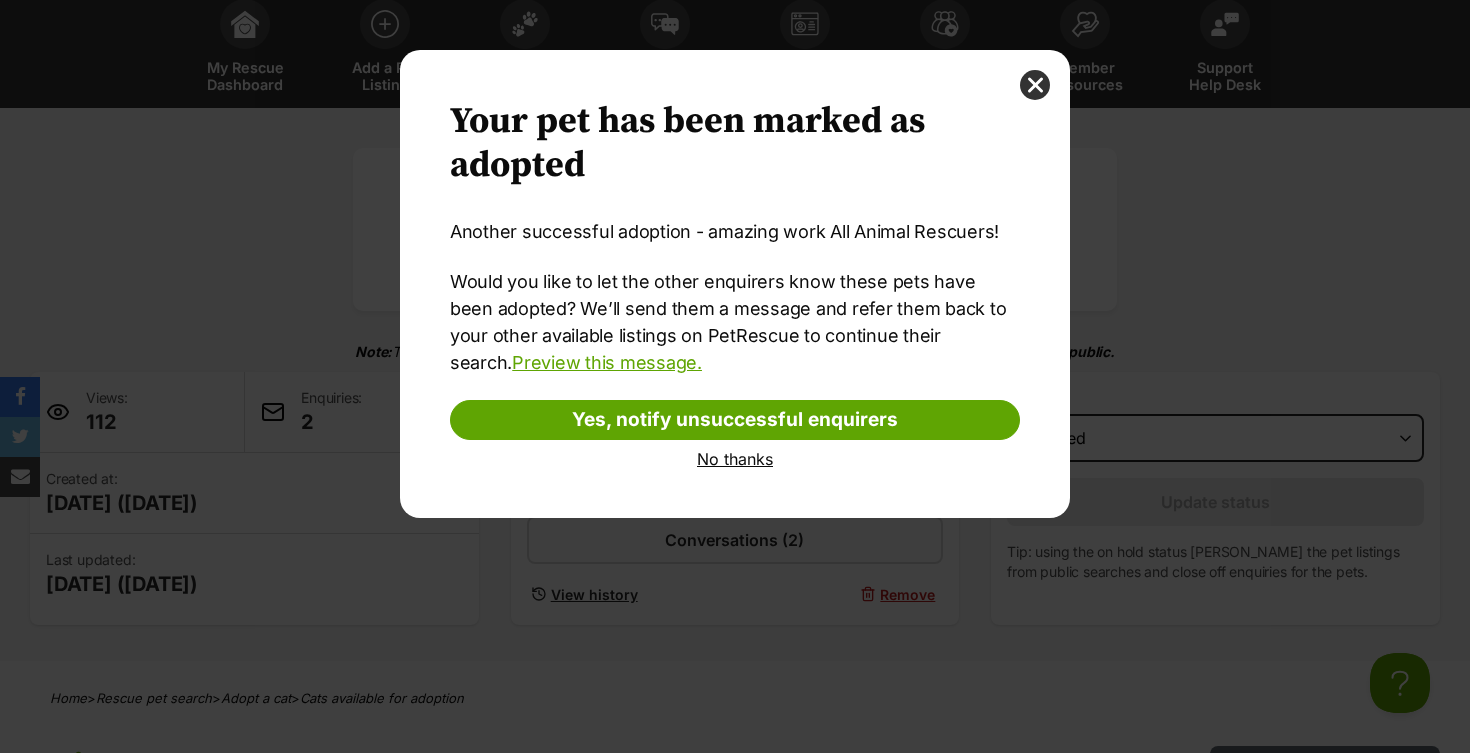 click on "No thanks" at bounding box center [735, 459] 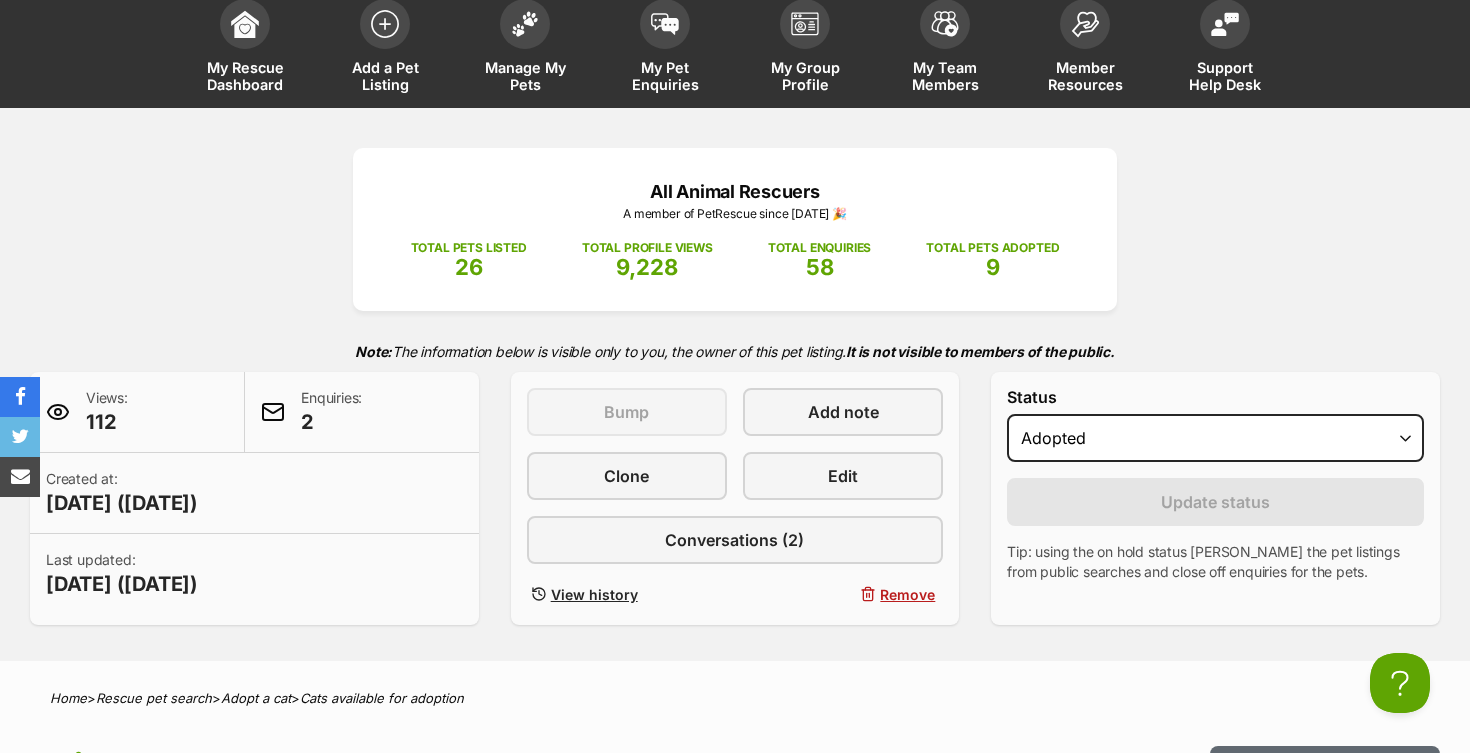 scroll, scrollTop: 0, scrollLeft: 0, axis: both 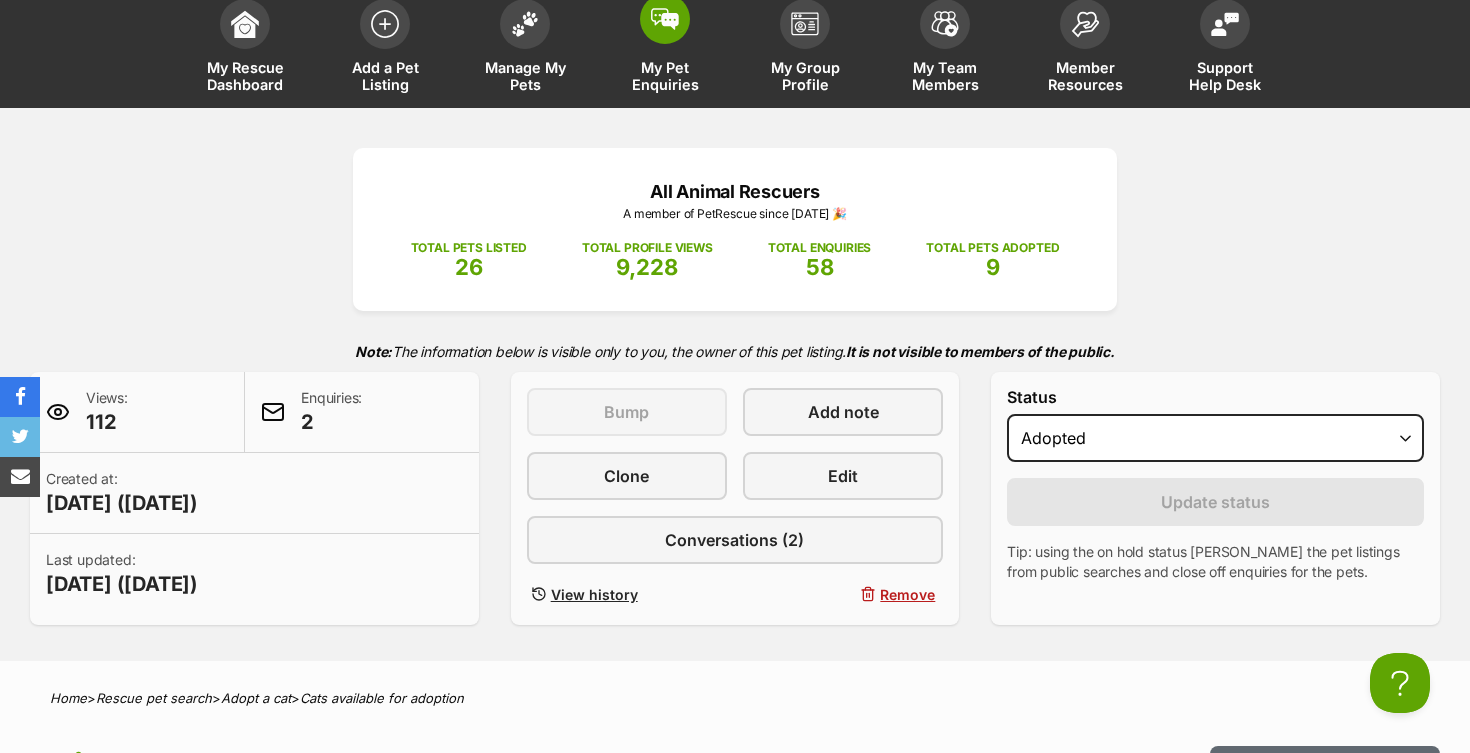 click at bounding box center (665, 19) 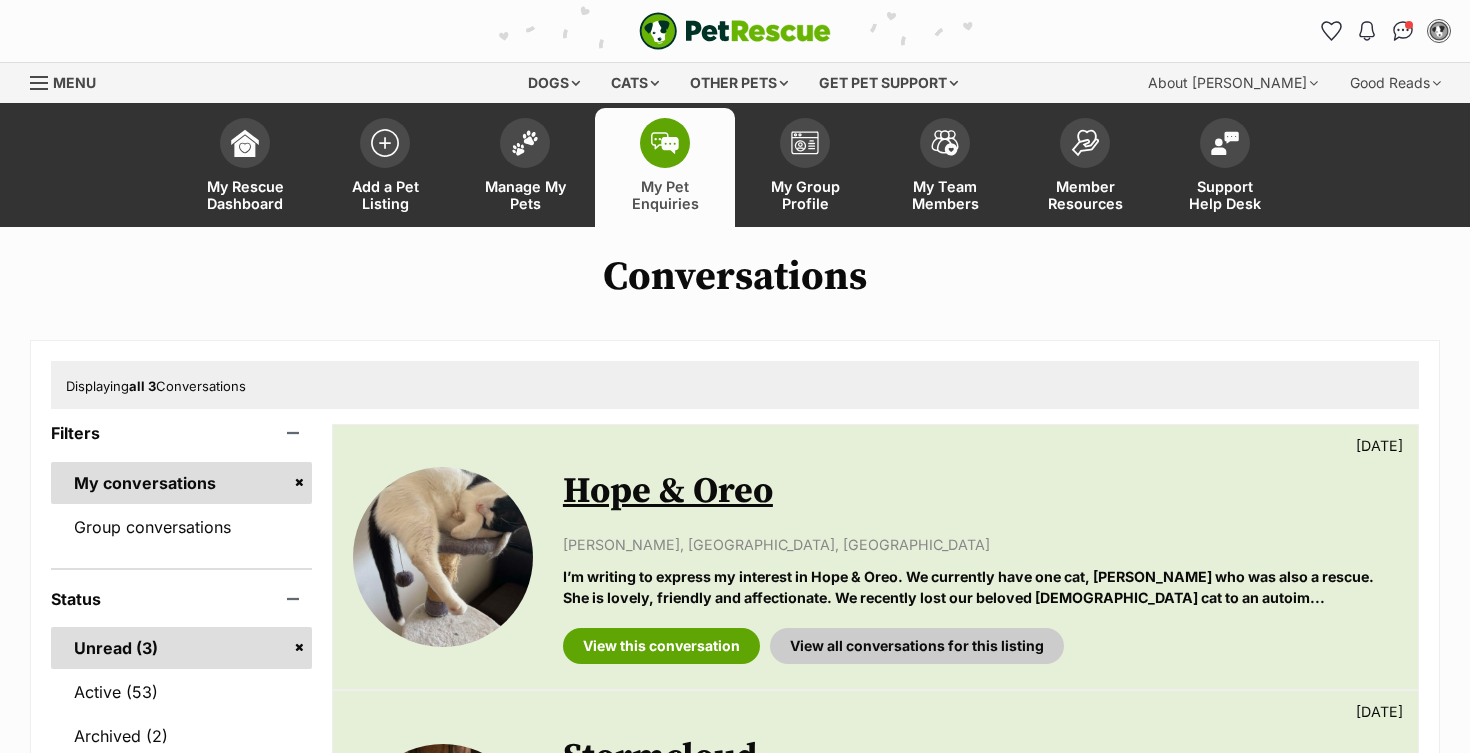 scroll, scrollTop: 0, scrollLeft: 0, axis: both 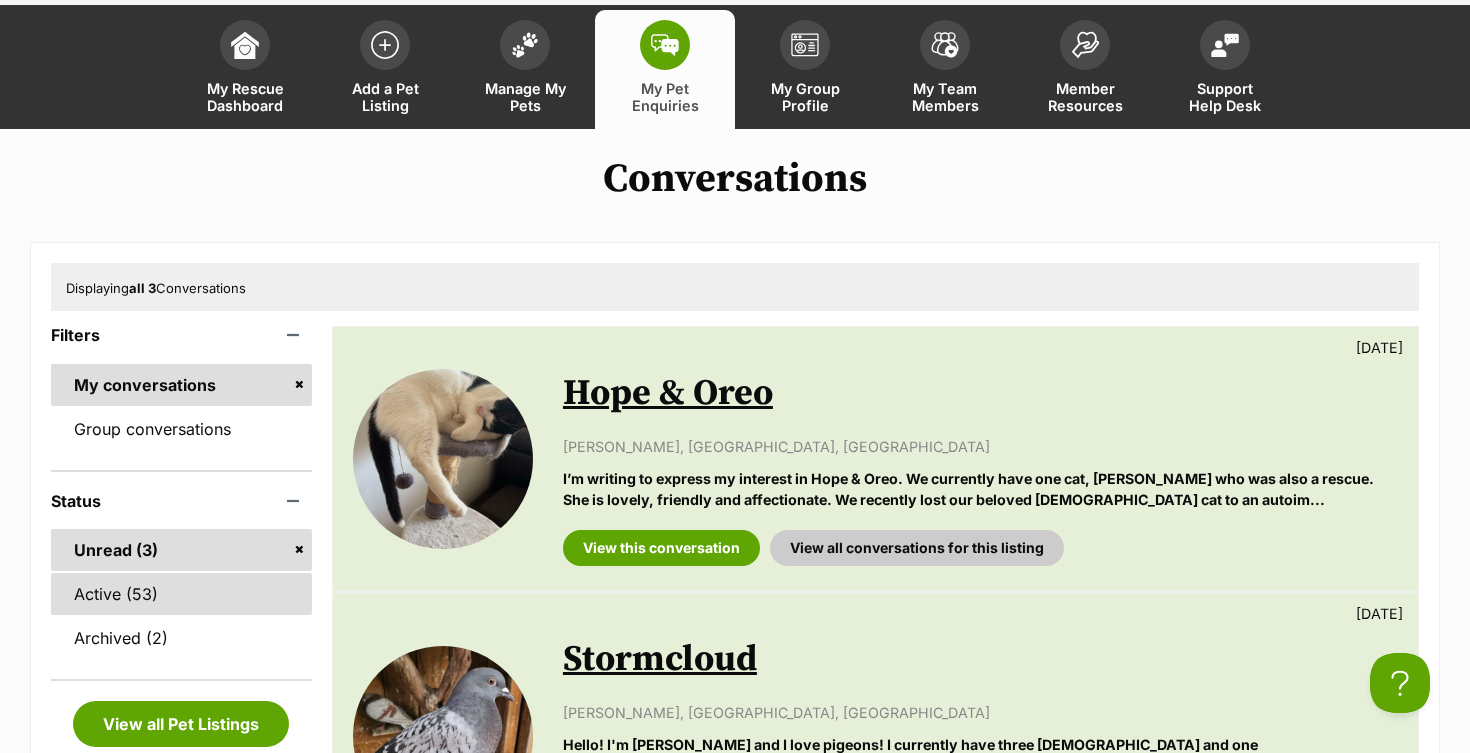 click on "Active (53)" at bounding box center [181, 594] 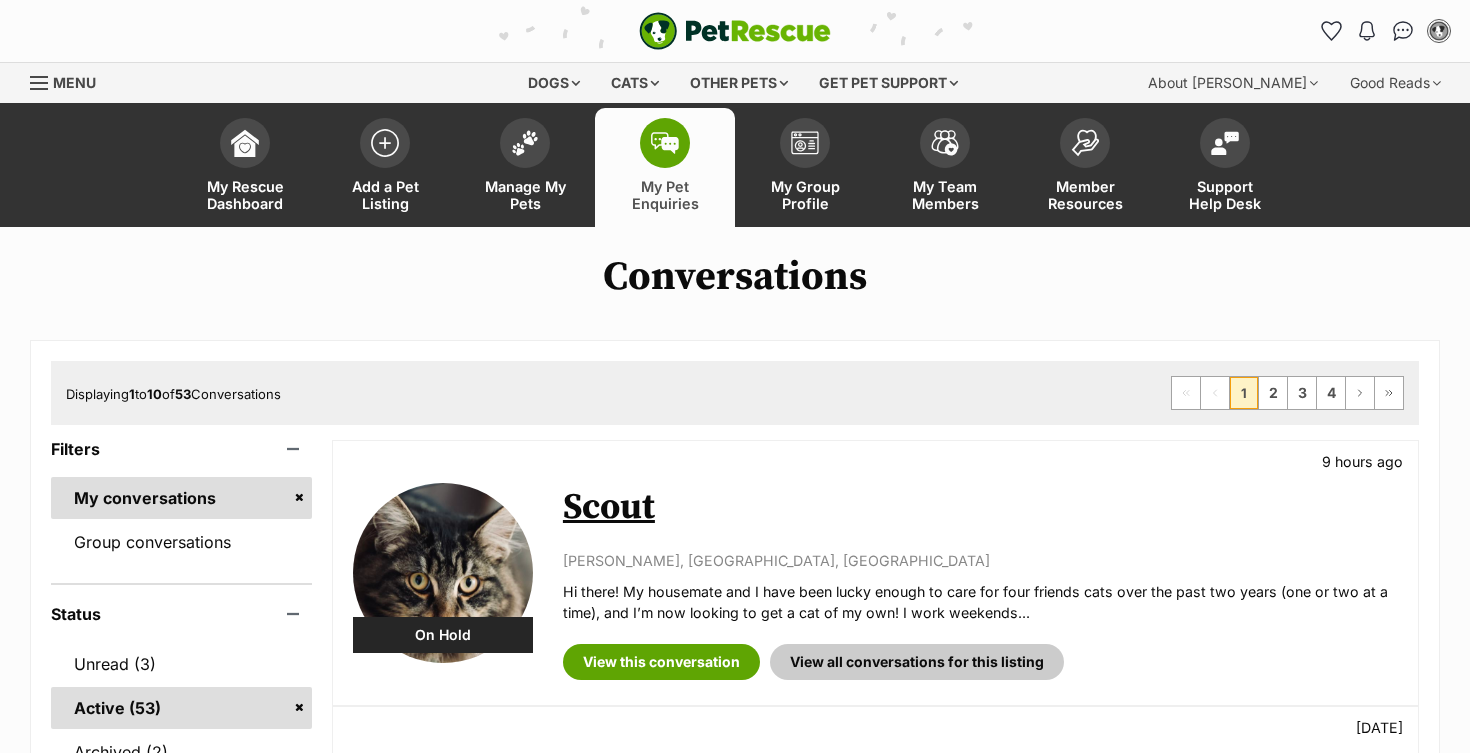 scroll, scrollTop: 0, scrollLeft: 0, axis: both 